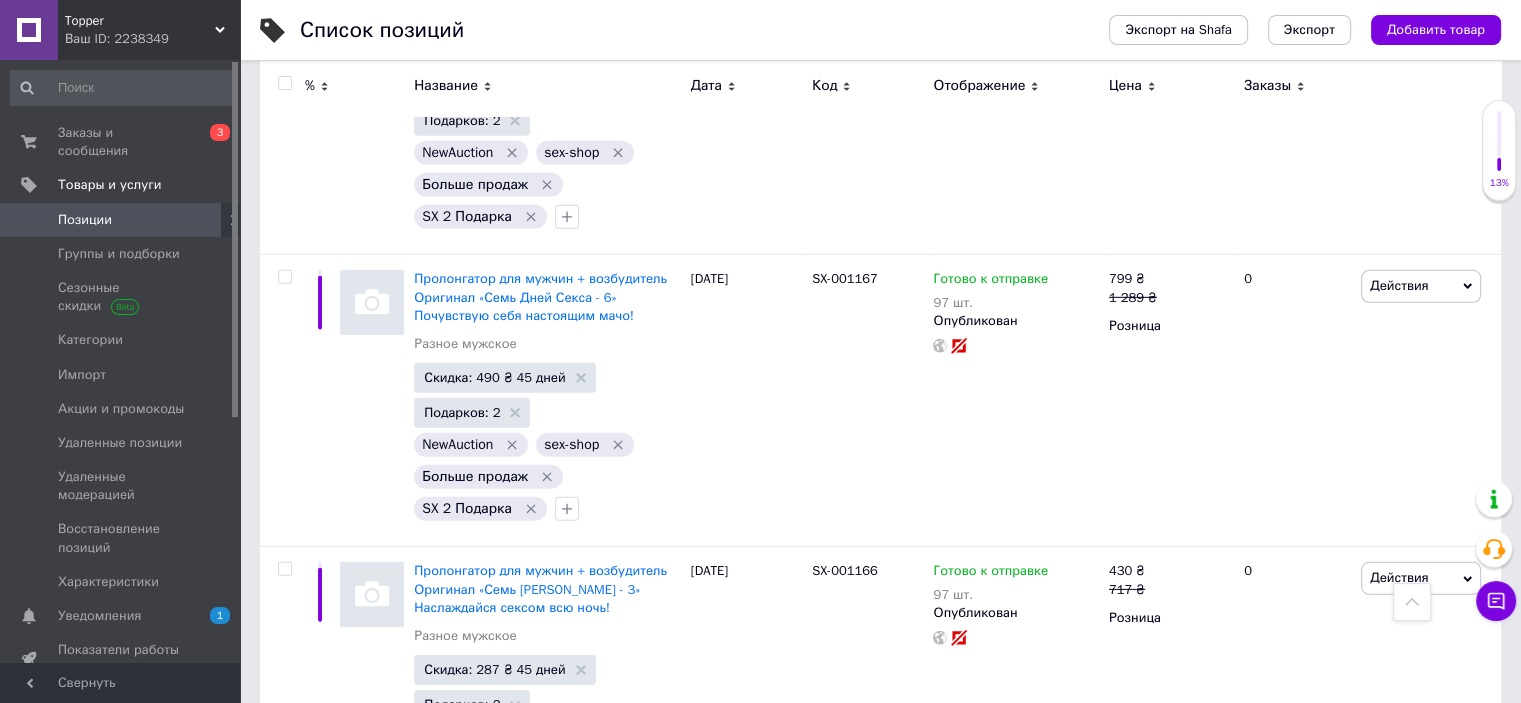 scroll, scrollTop: 20982, scrollLeft: 0, axis: vertical 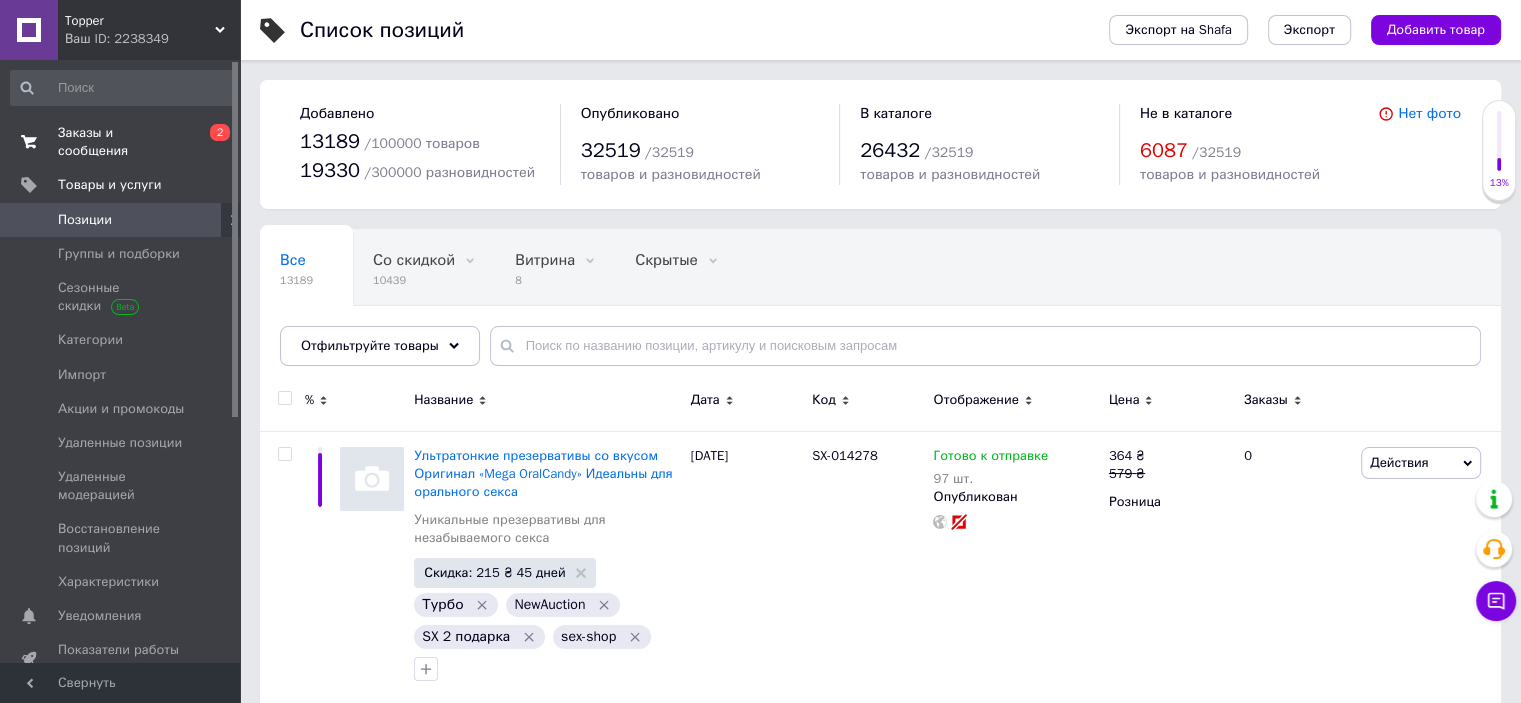 click on "Заказы и сообщения" at bounding box center (121, 142) 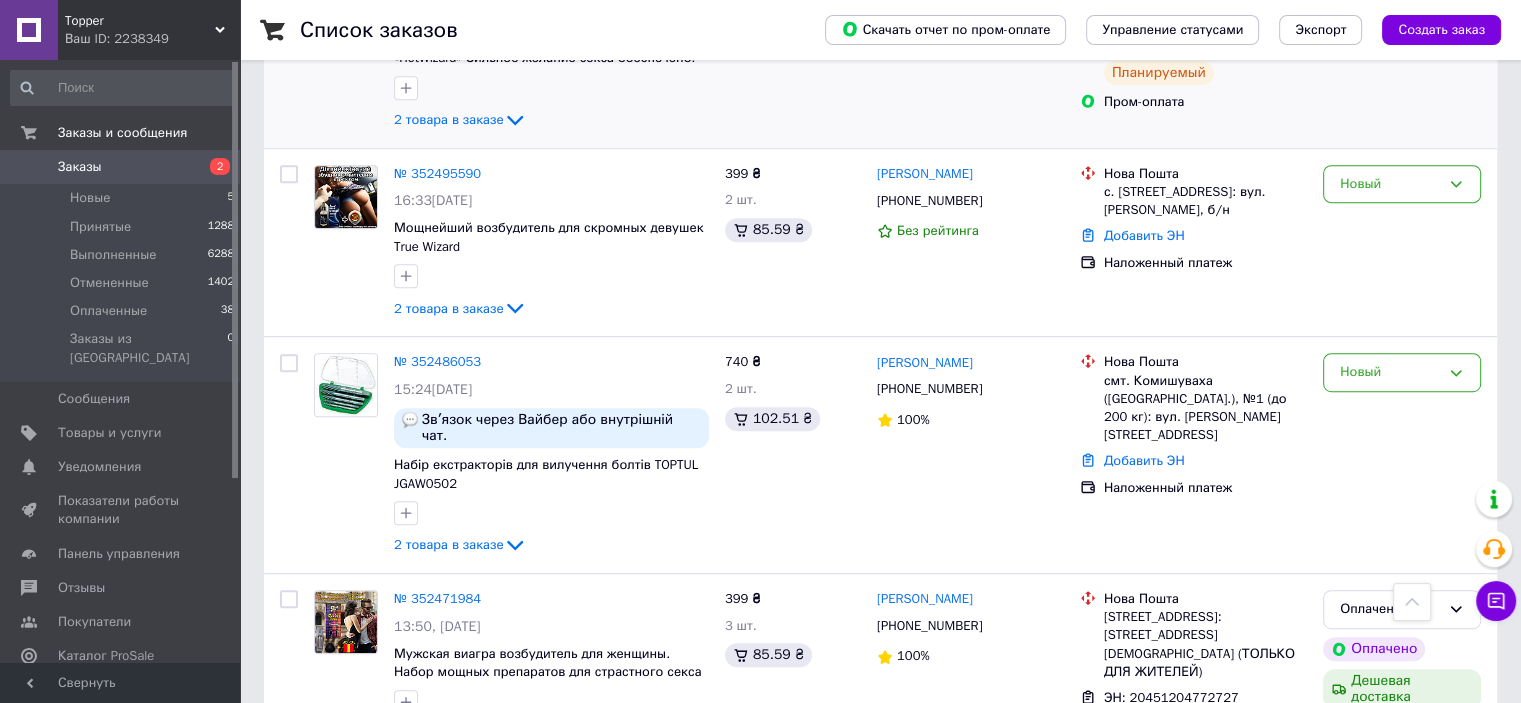 scroll, scrollTop: 1000, scrollLeft: 0, axis: vertical 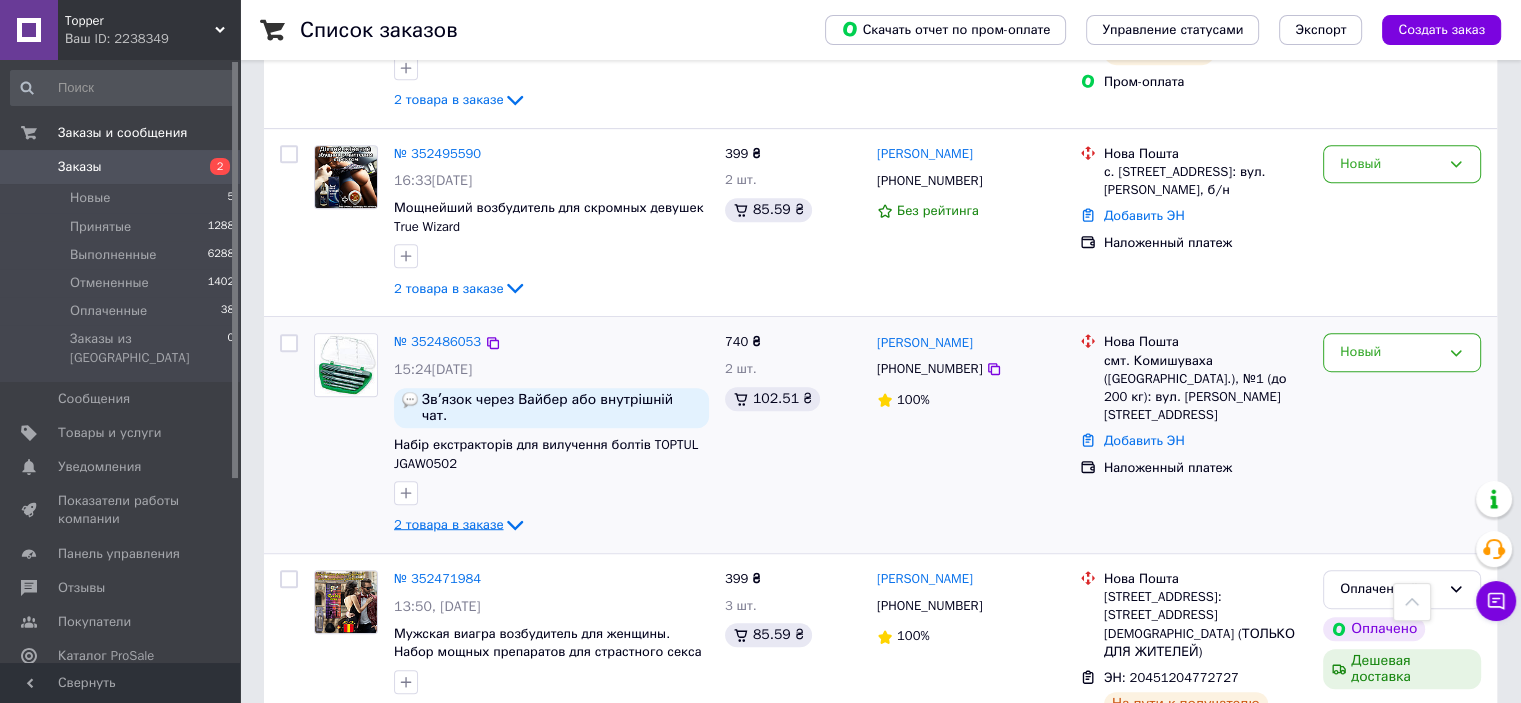 click on "2 товара в заказе" at bounding box center (448, 524) 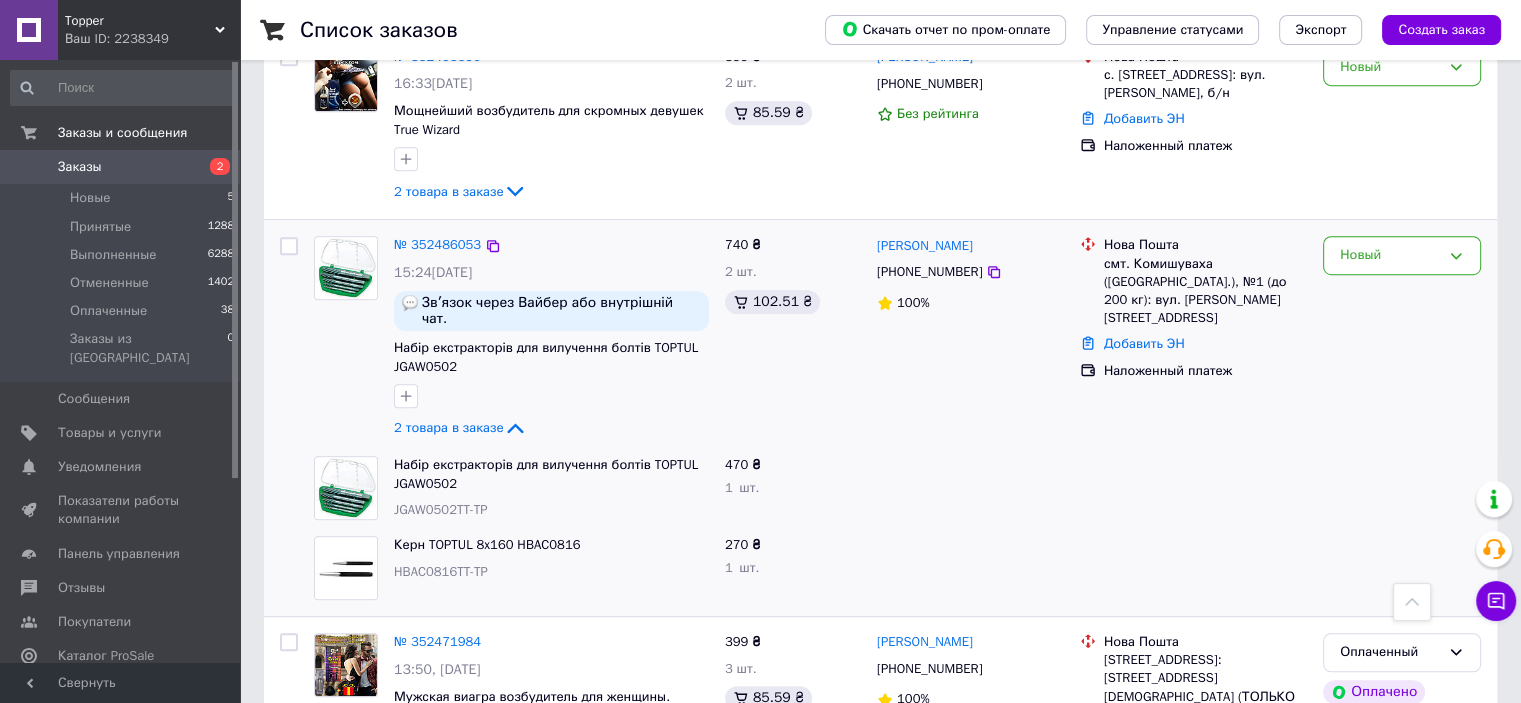 scroll, scrollTop: 1100, scrollLeft: 0, axis: vertical 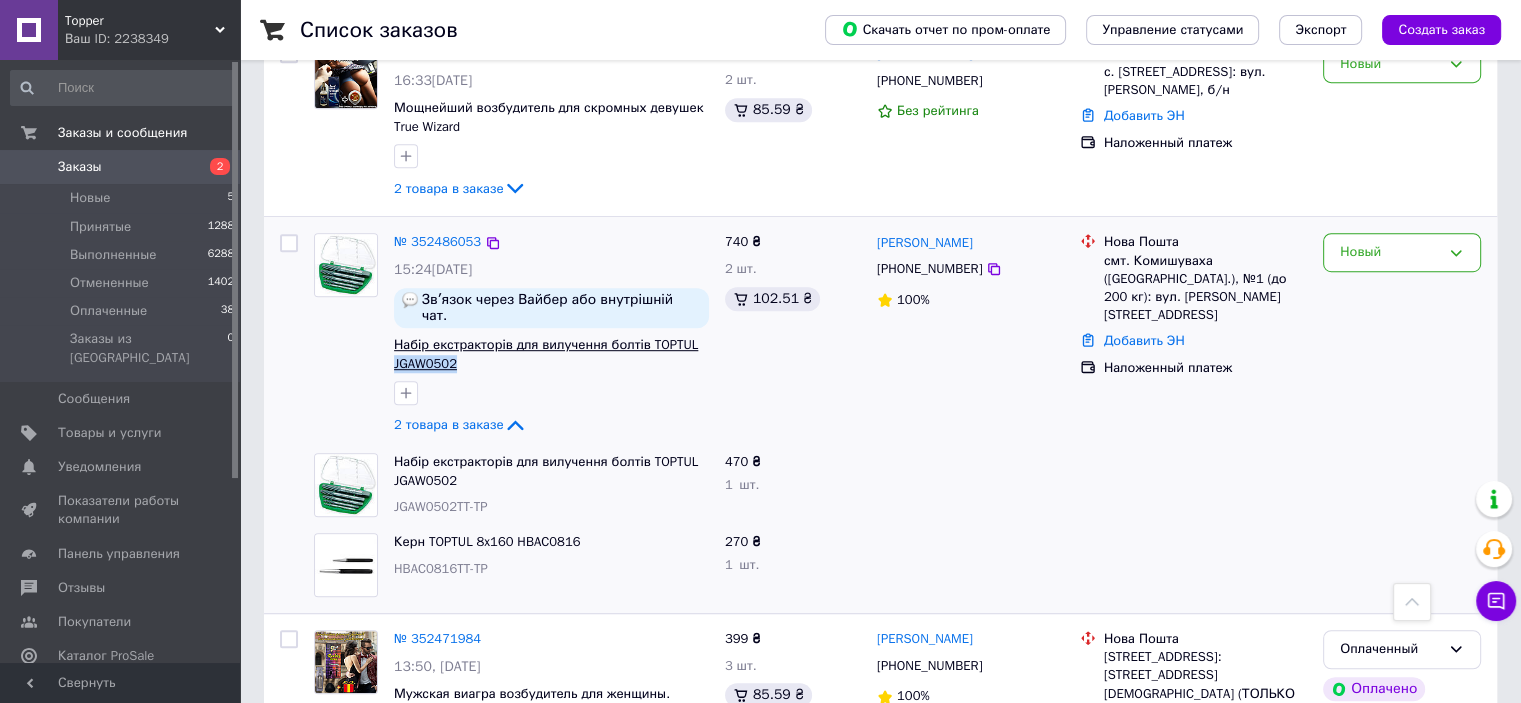 drag, startPoint x: 412, startPoint y: 331, endPoint x: 393, endPoint y: 327, distance: 19.416489 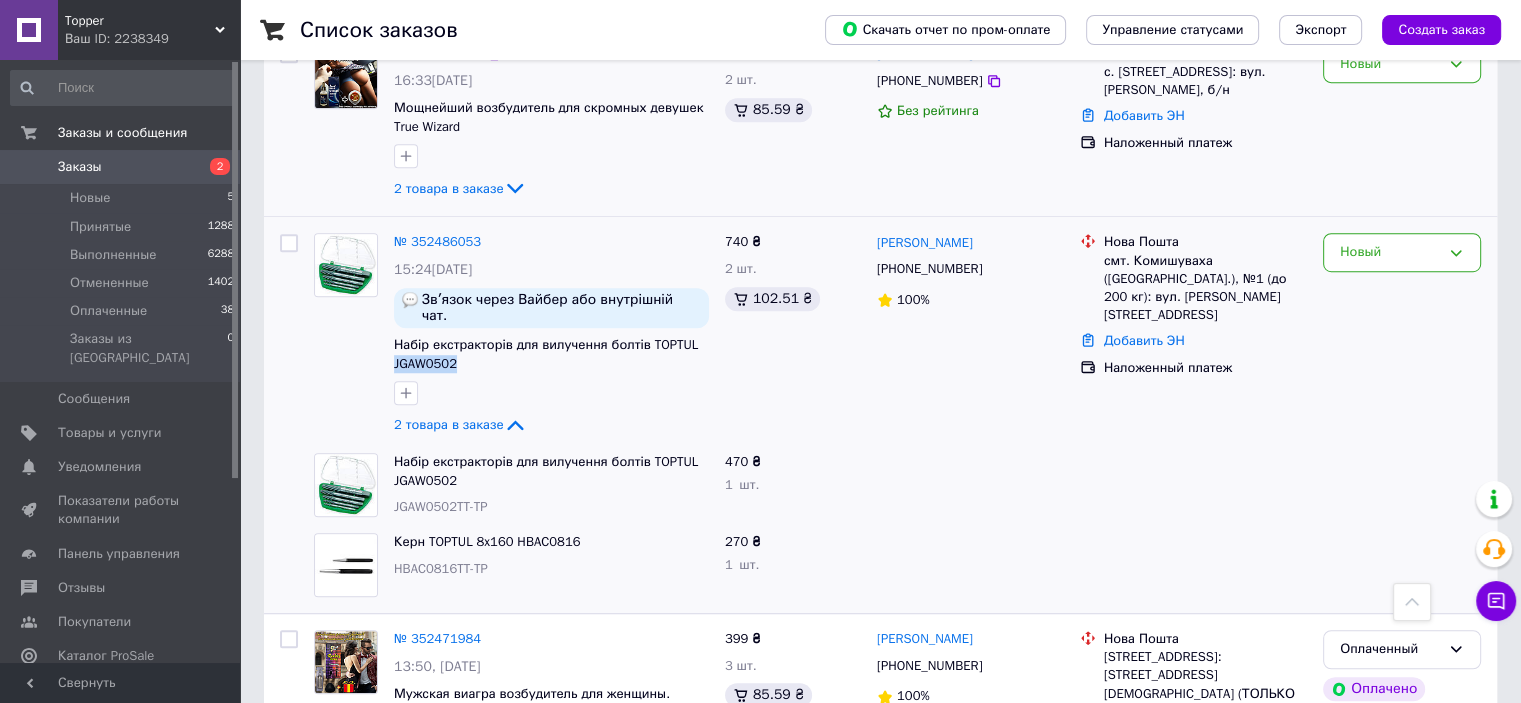 copy on "JGAW0502" 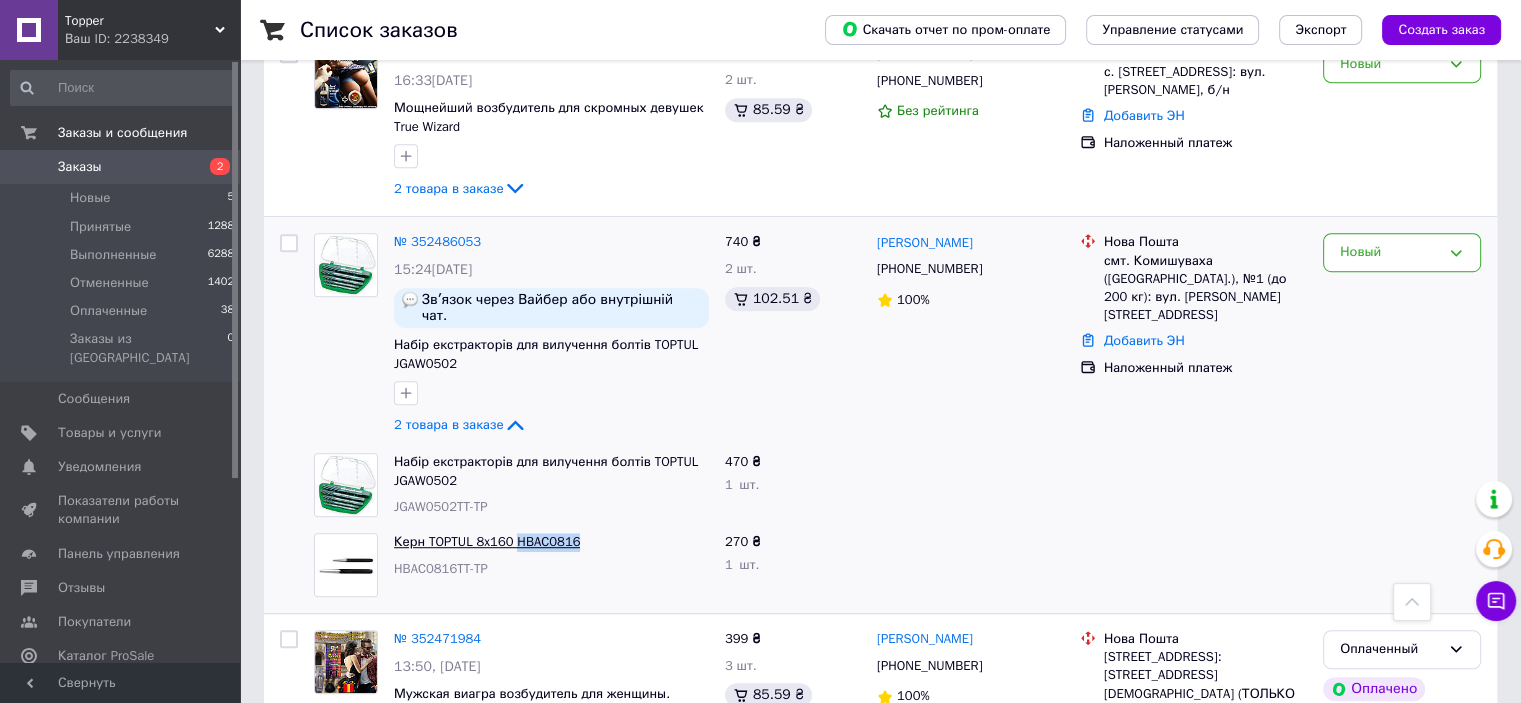 drag, startPoint x: 587, startPoint y: 503, endPoint x: 516, endPoint y: 503, distance: 71 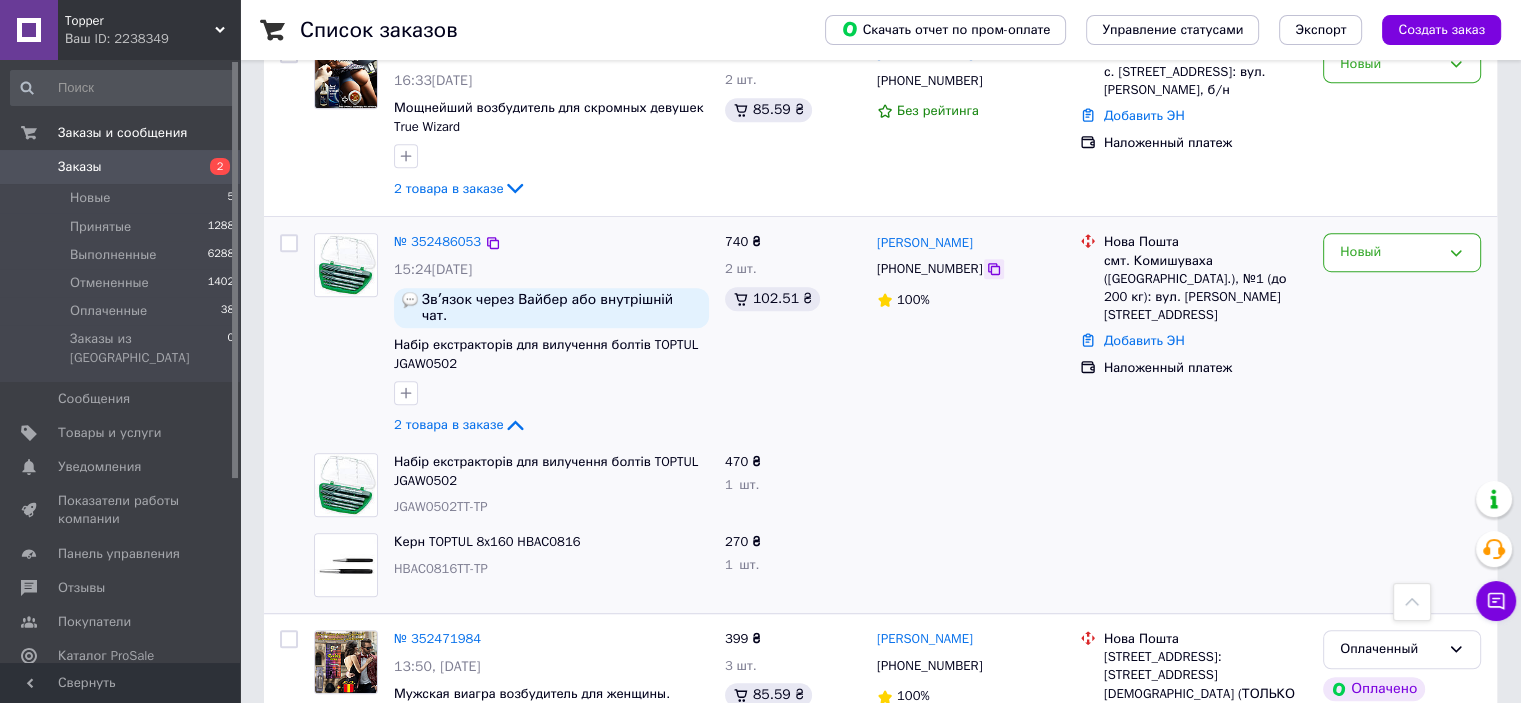 click 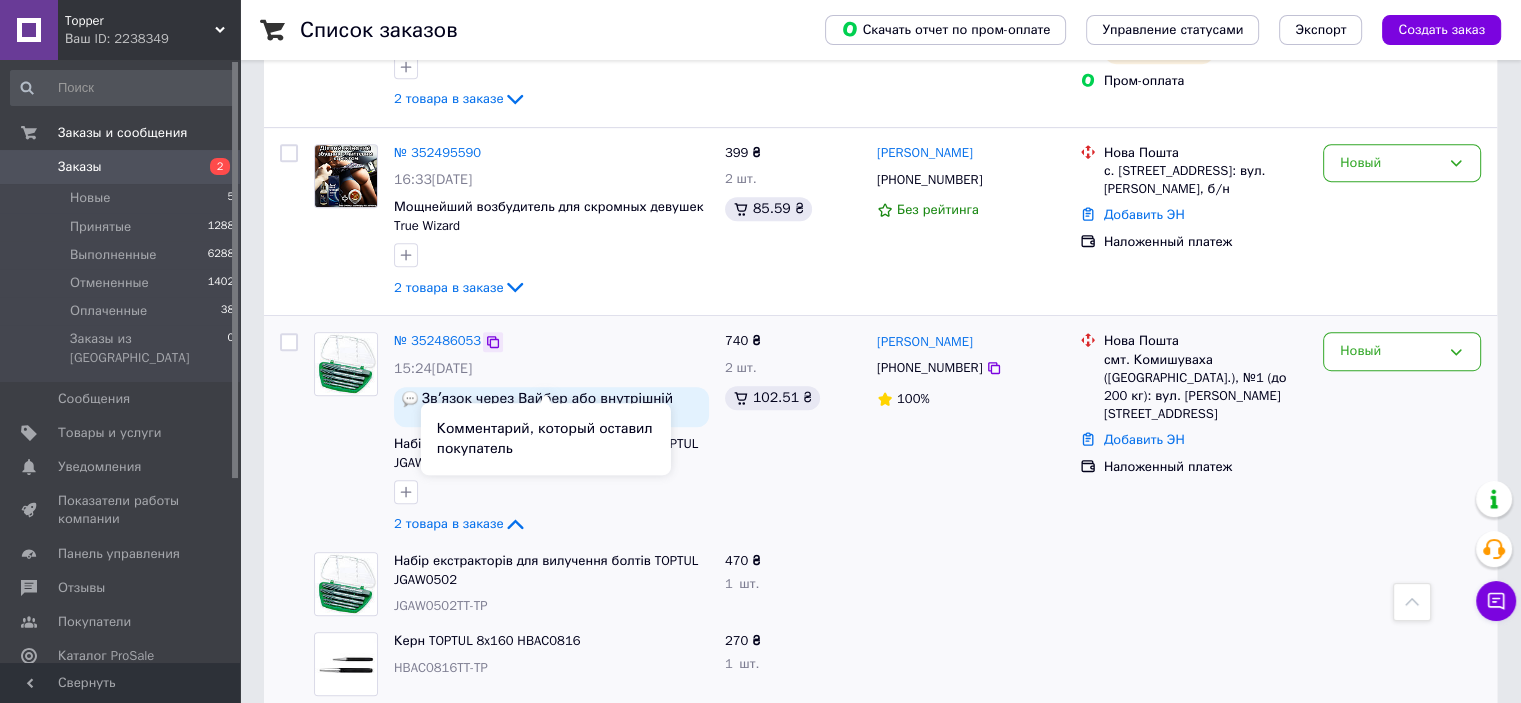 scroll, scrollTop: 1000, scrollLeft: 0, axis: vertical 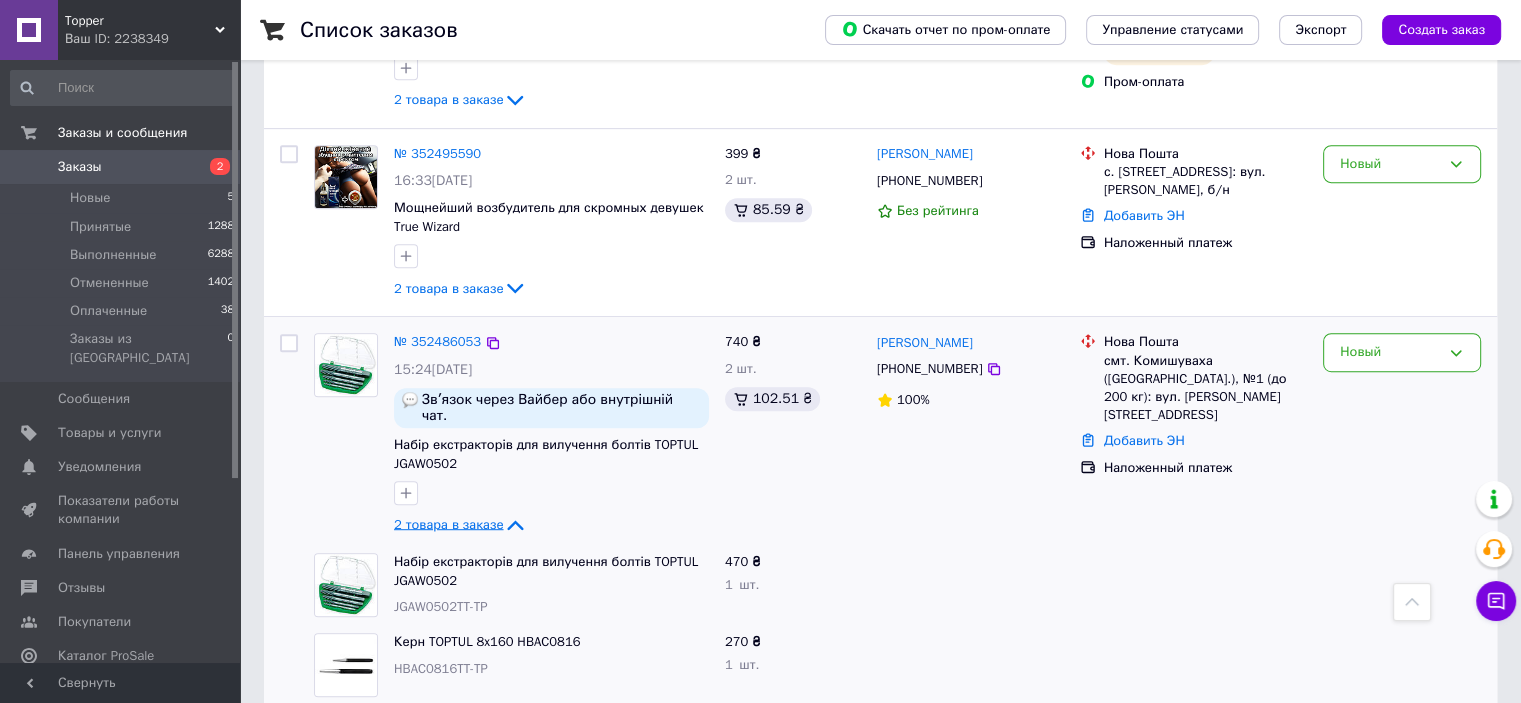 click on "2 товара в заказе" at bounding box center [448, 524] 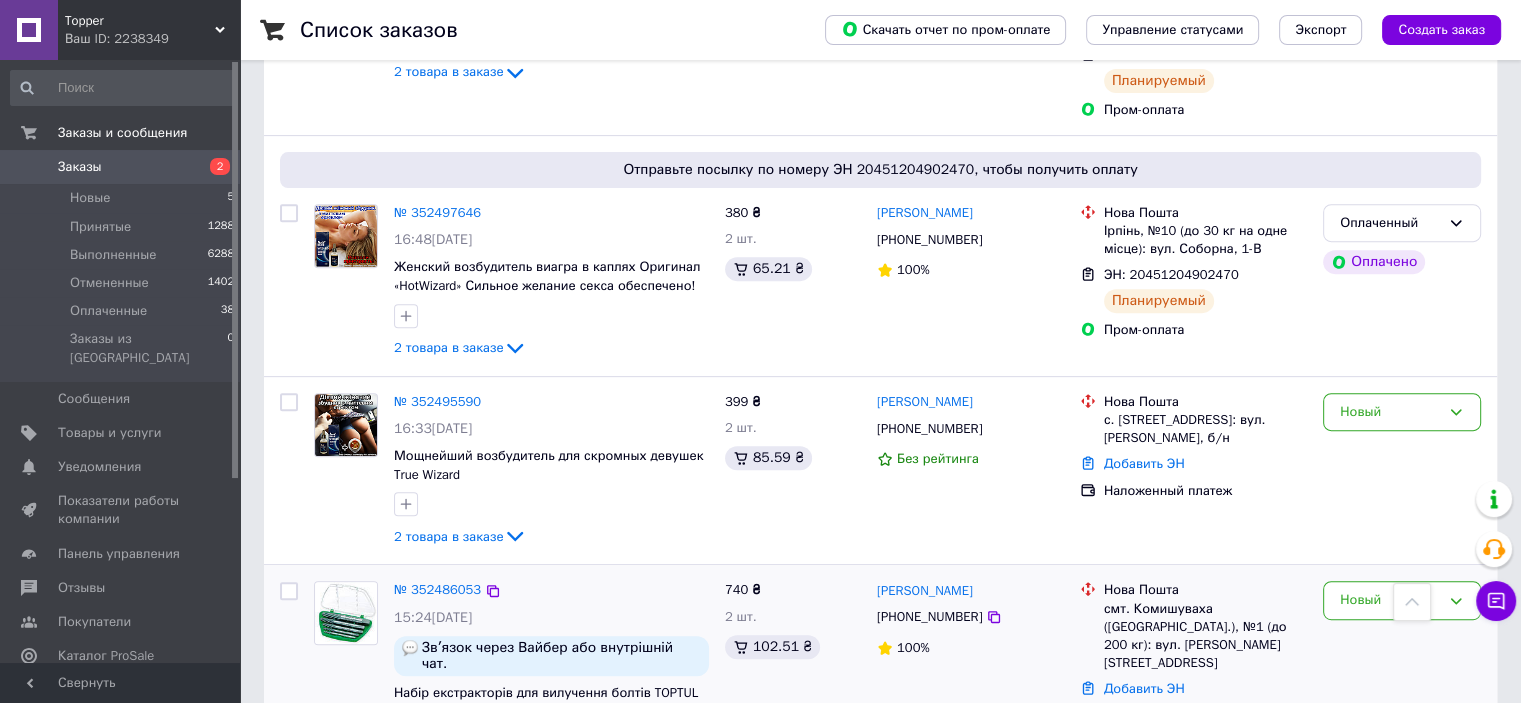 scroll, scrollTop: 800, scrollLeft: 0, axis: vertical 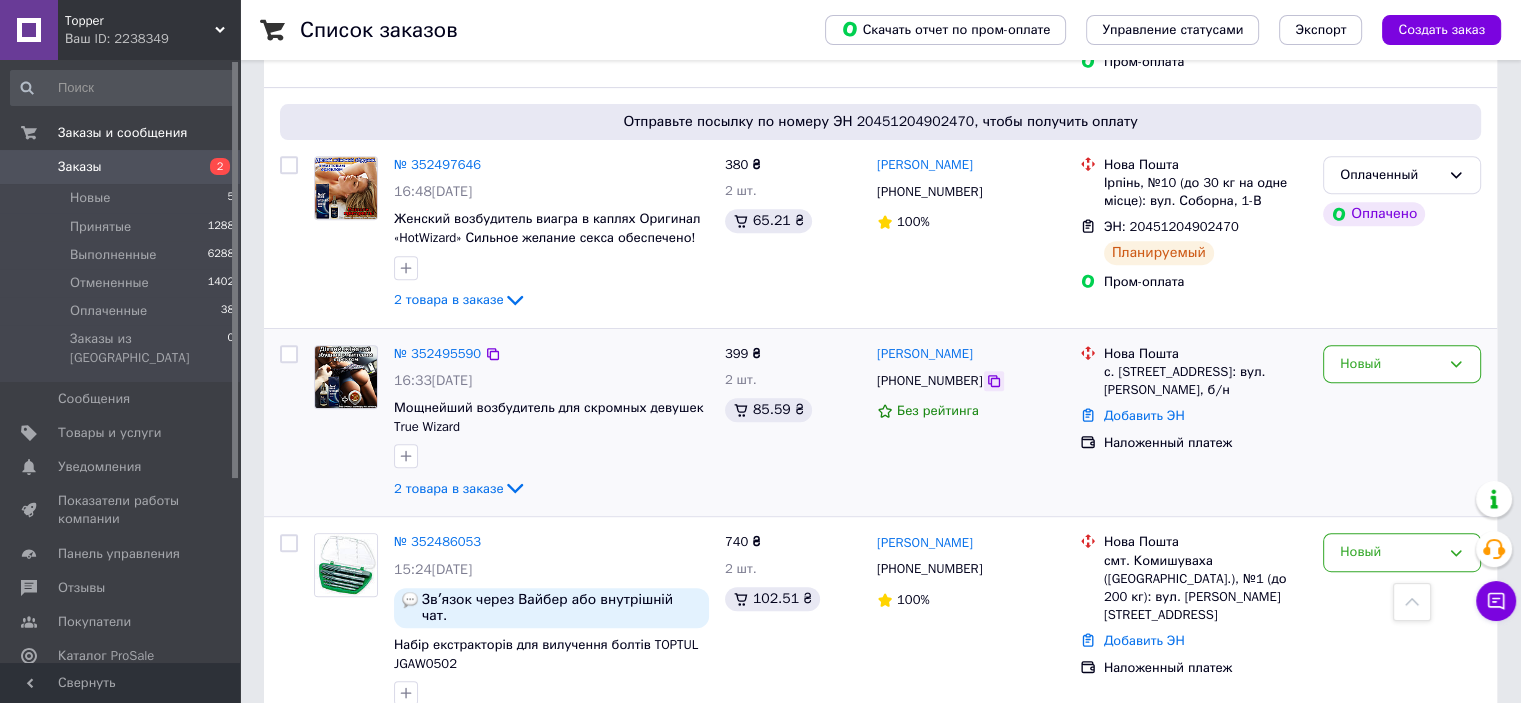 click 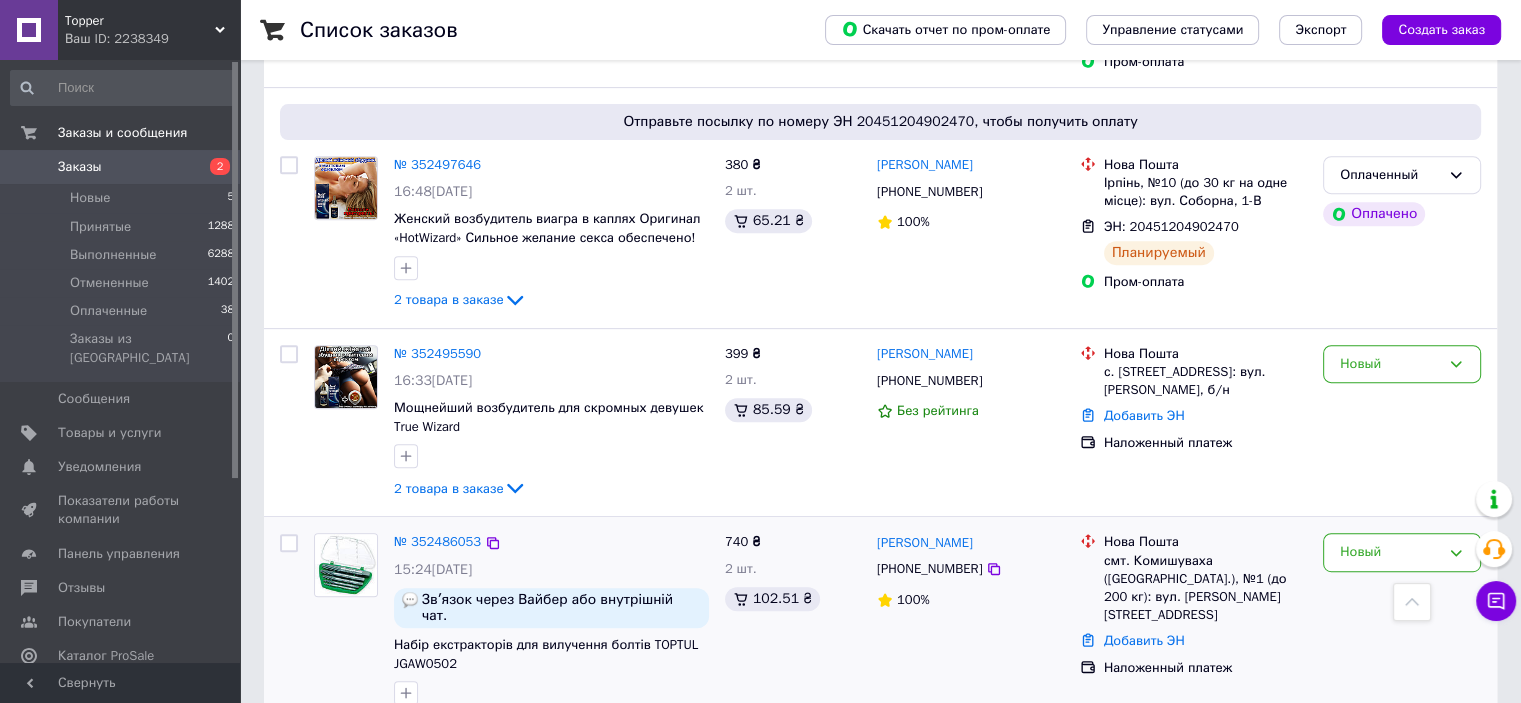drag, startPoint x: 1471, startPoint y: 441, endPoint x: 636, endPoint y: 675, distance: 867.1684 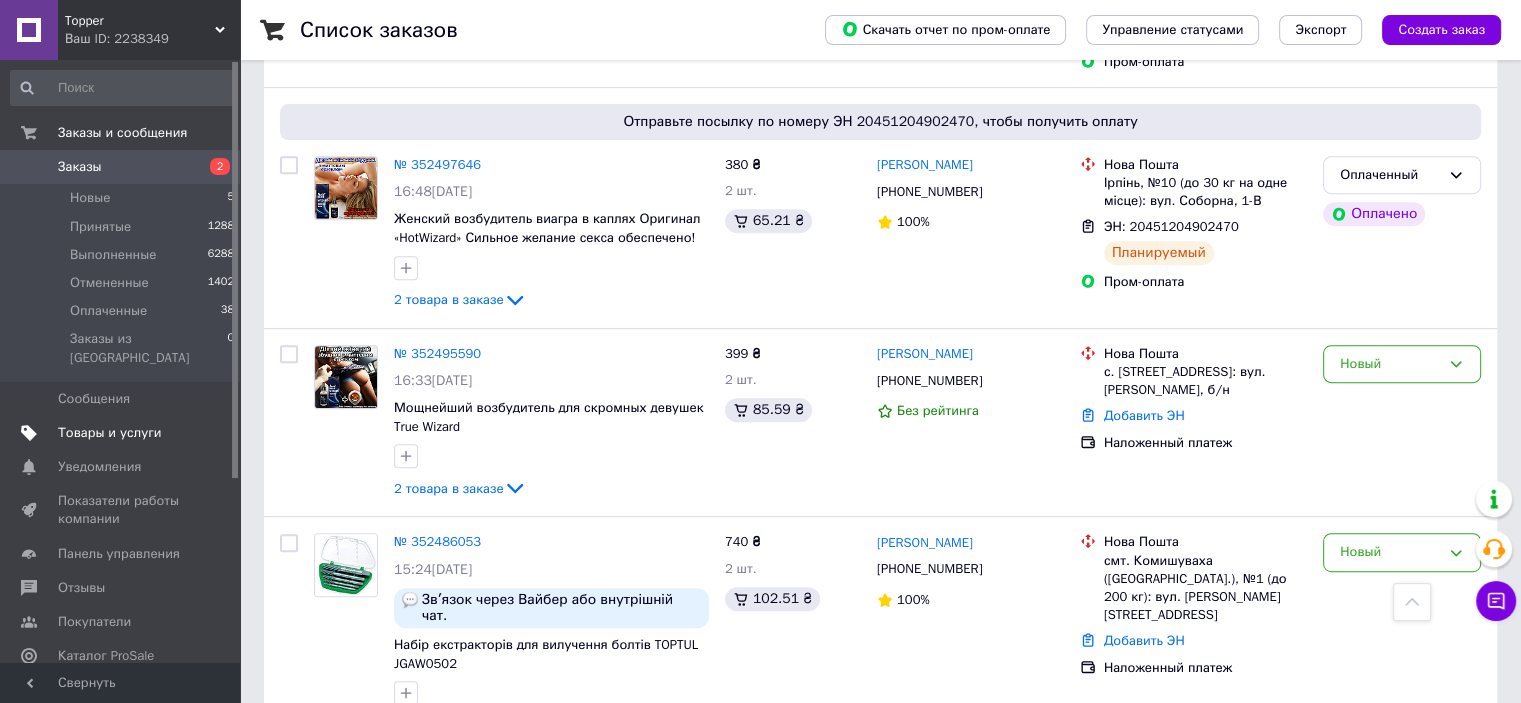 click on "Товары и услуги" at bounding box center (110, 433) 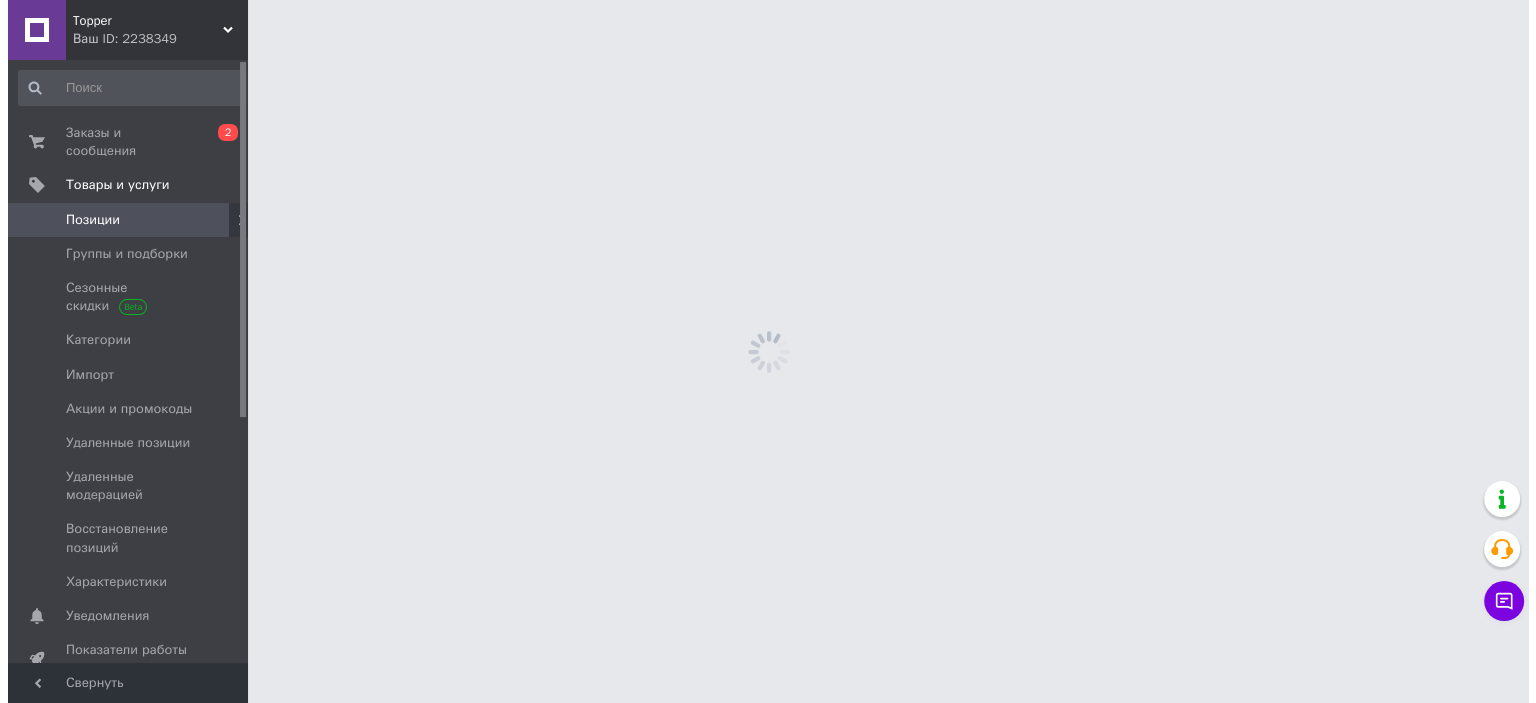 scroll, scrollTop: 0, scrollLeft: 0, axis: both 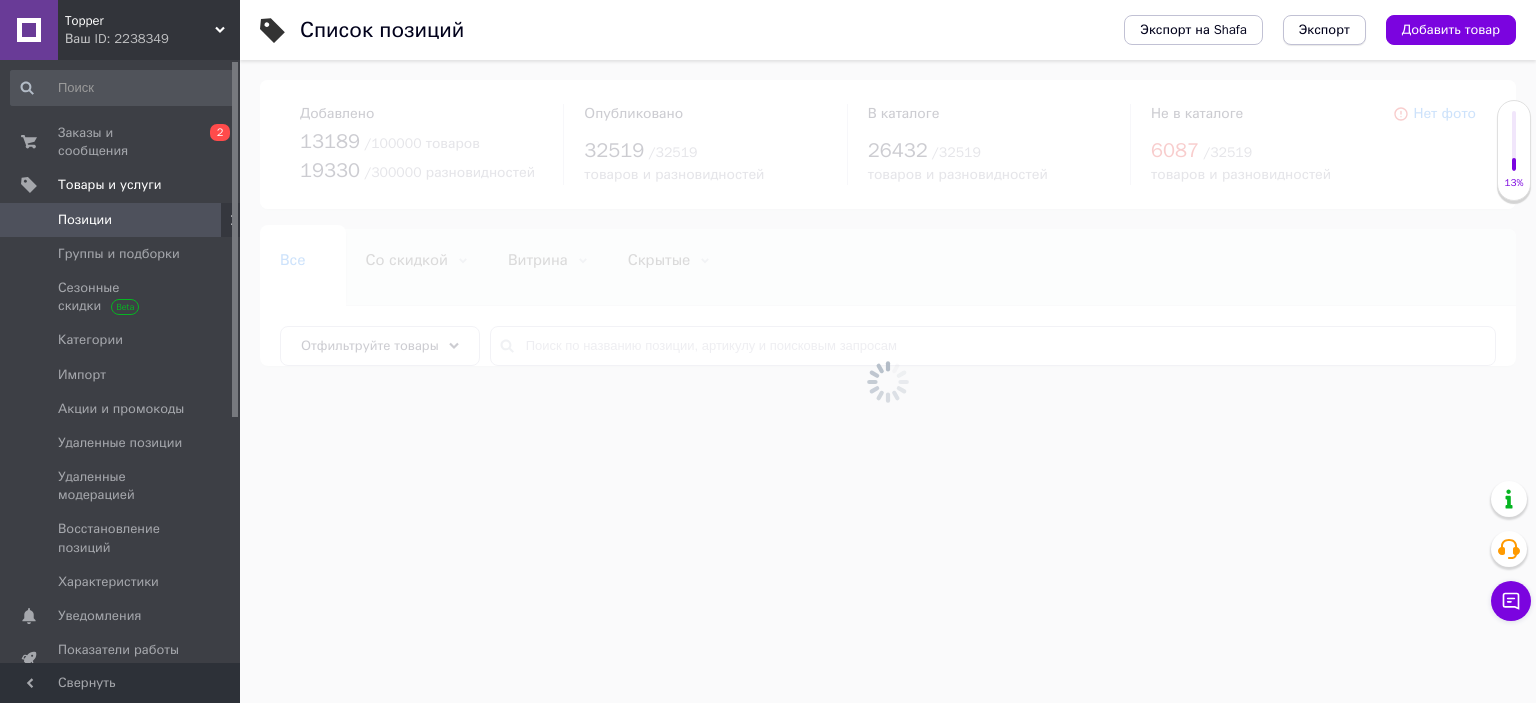 click on "Экспорт" at bounding box center (1324, 30) 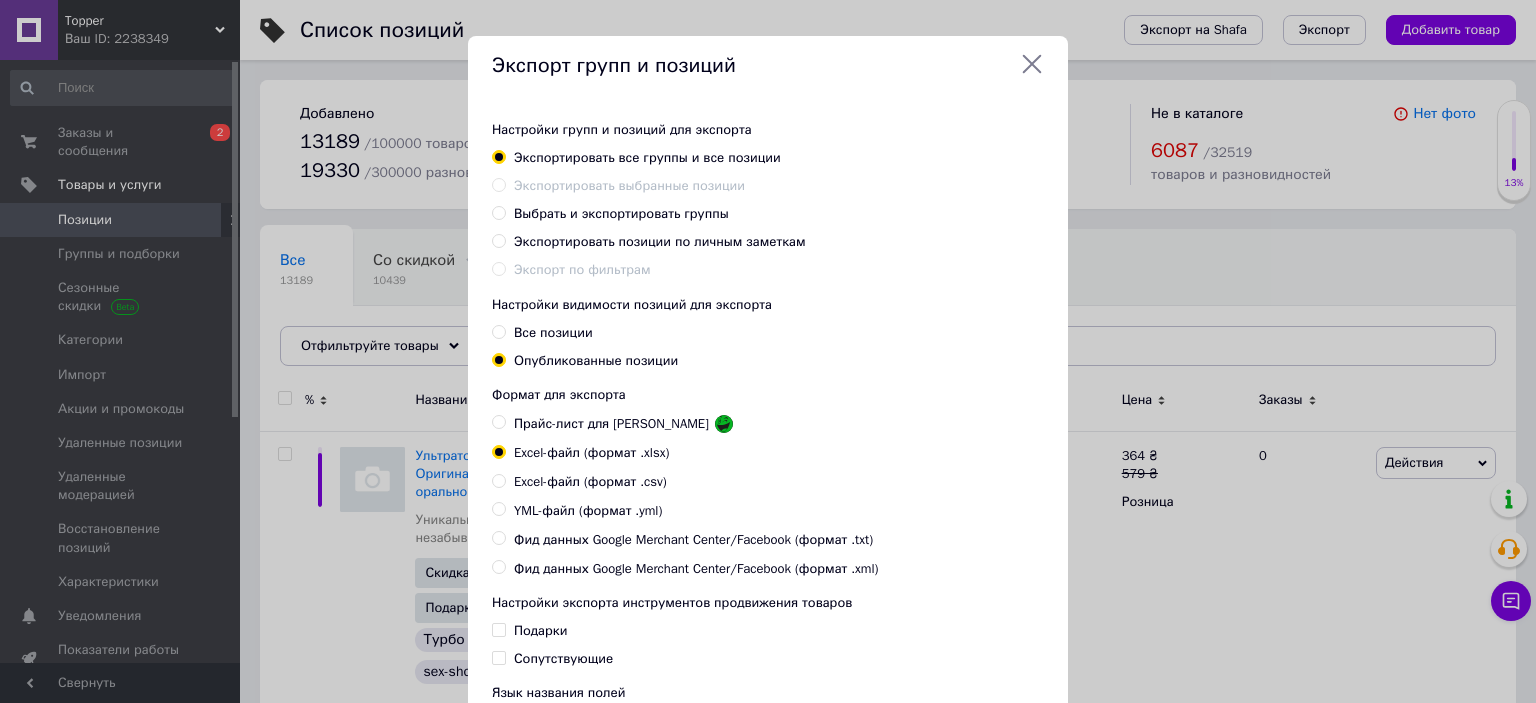 click on "Все позиции" at bounding box center (553, 332) 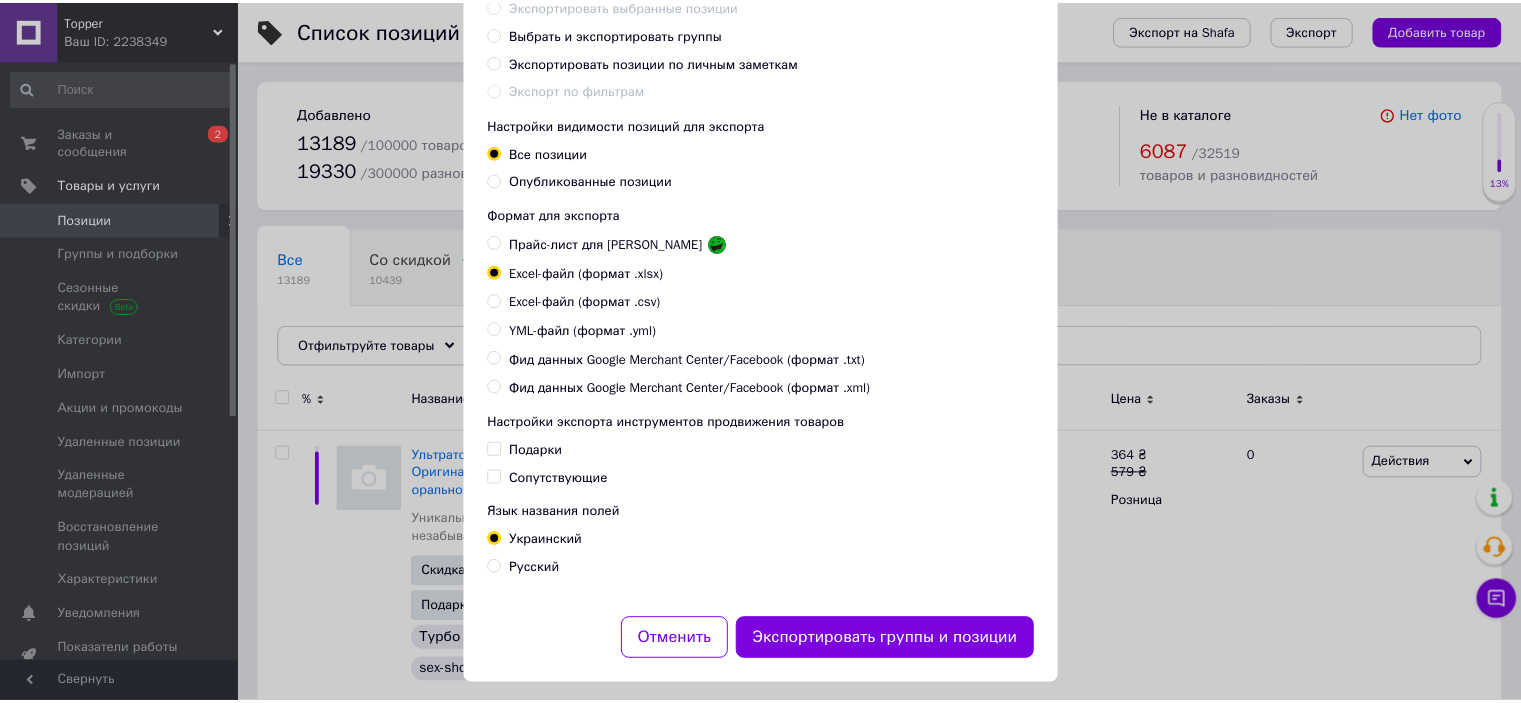 scroll, scrollTop: 204, scrollLeft: 0, axis: vertical 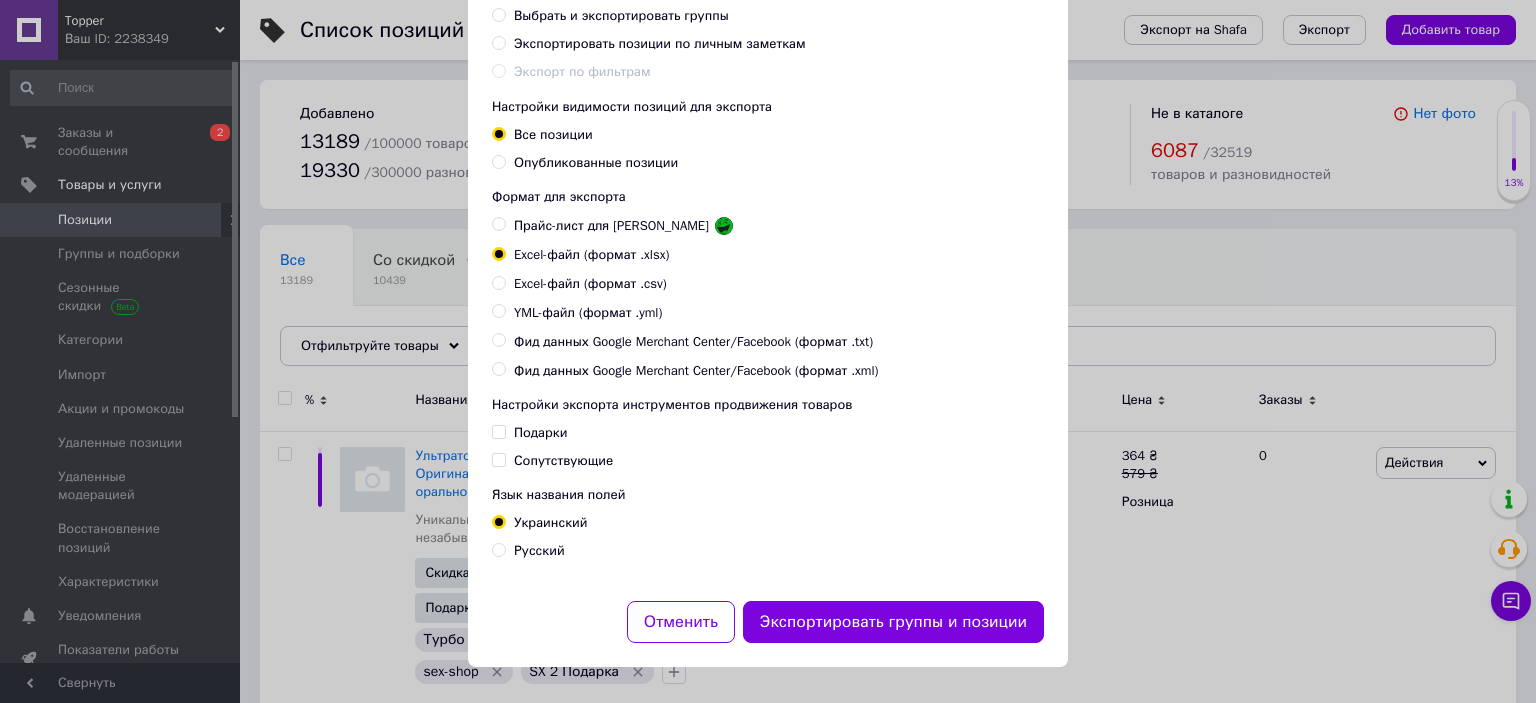 click on "Русский" at bounding box center (539, 550) 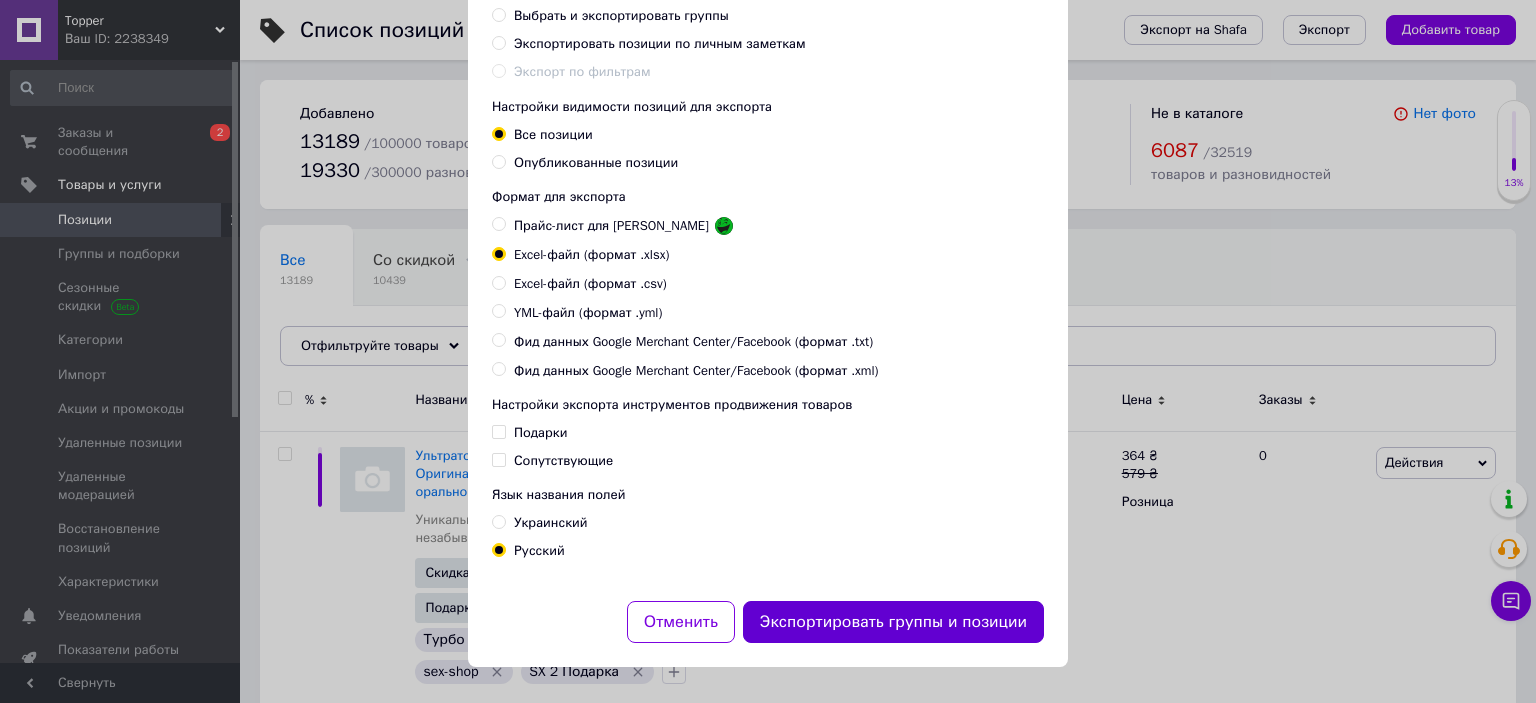 click on "Экспортировать группы и позиции" at bounding box center [893, 622] 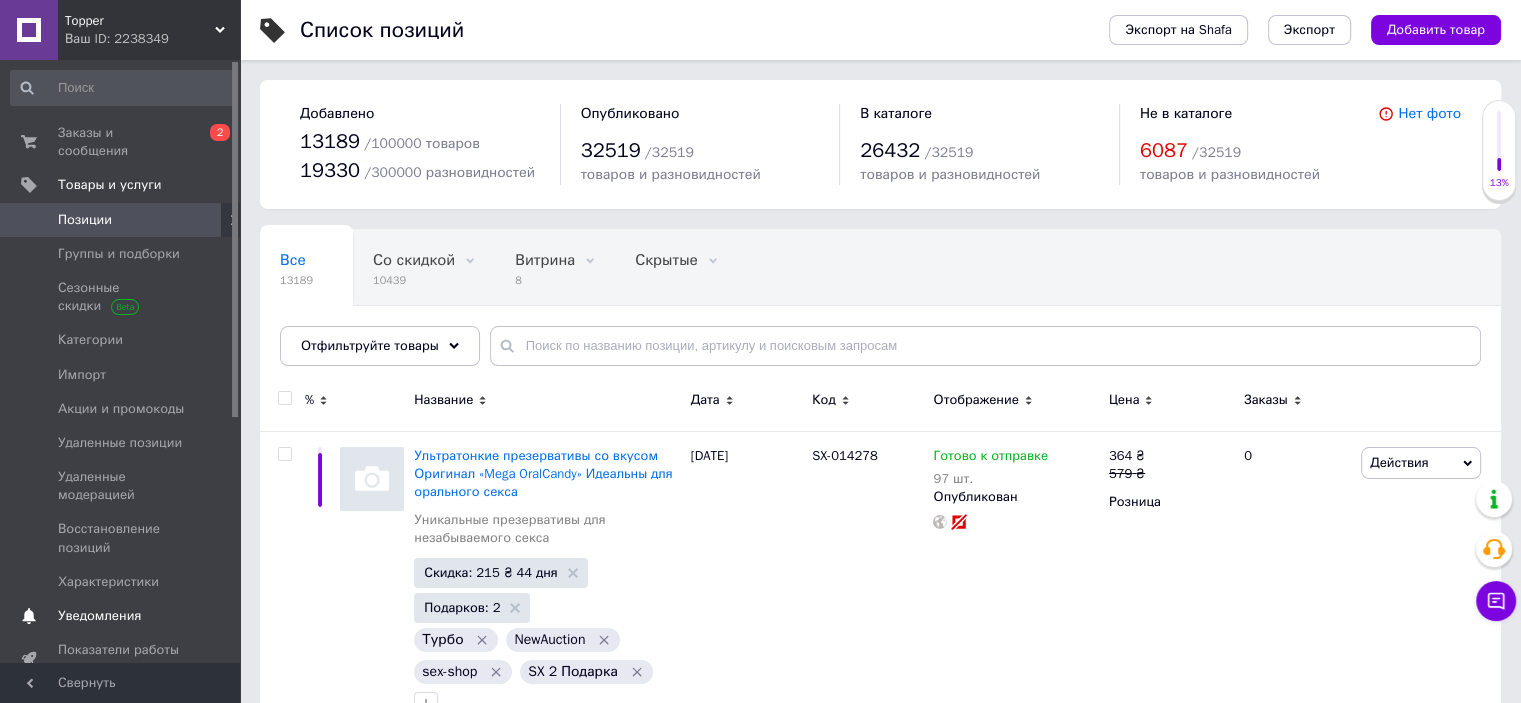 click on "Уведомления" at bounding box center (121, 616) 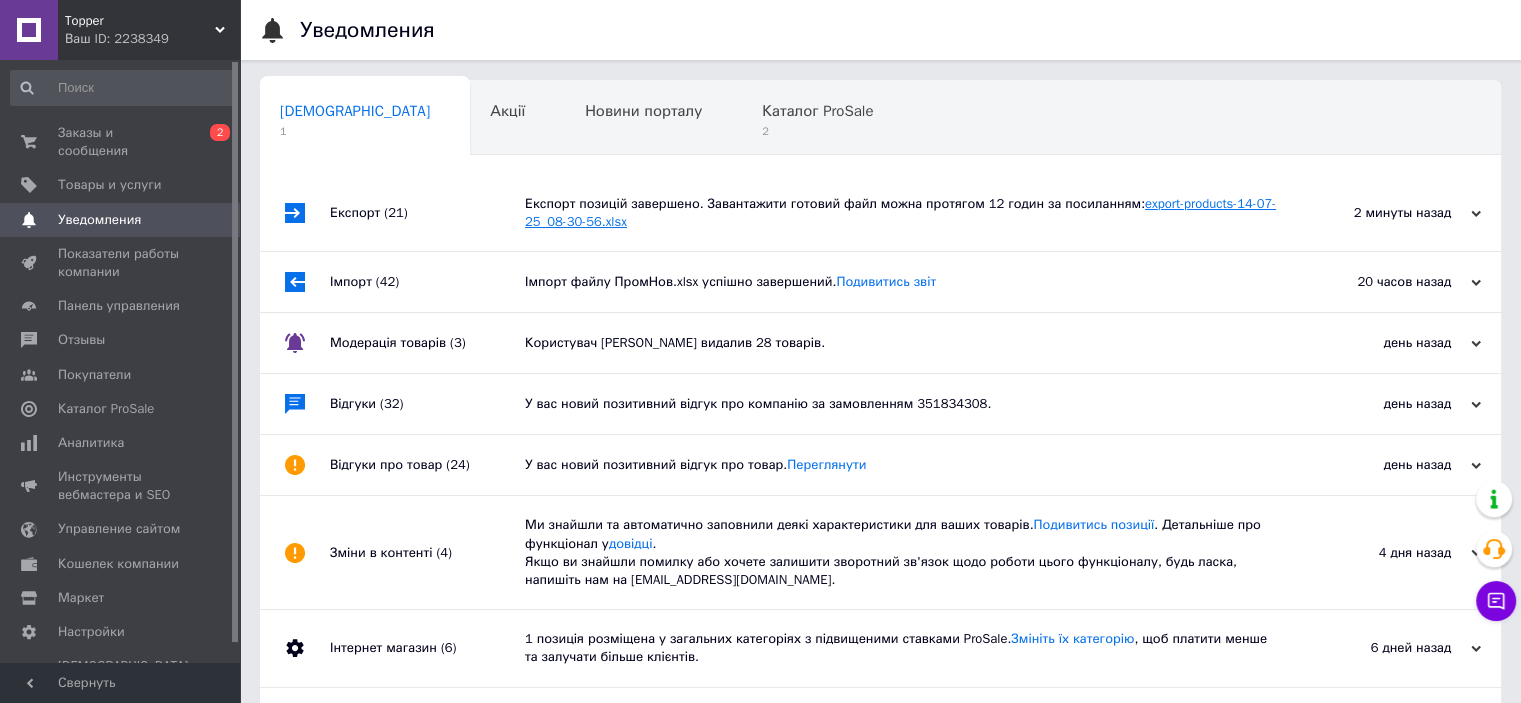 click on "export-products-14-07-25_08-30-56.xlsx" at bounding box center [900, 212] 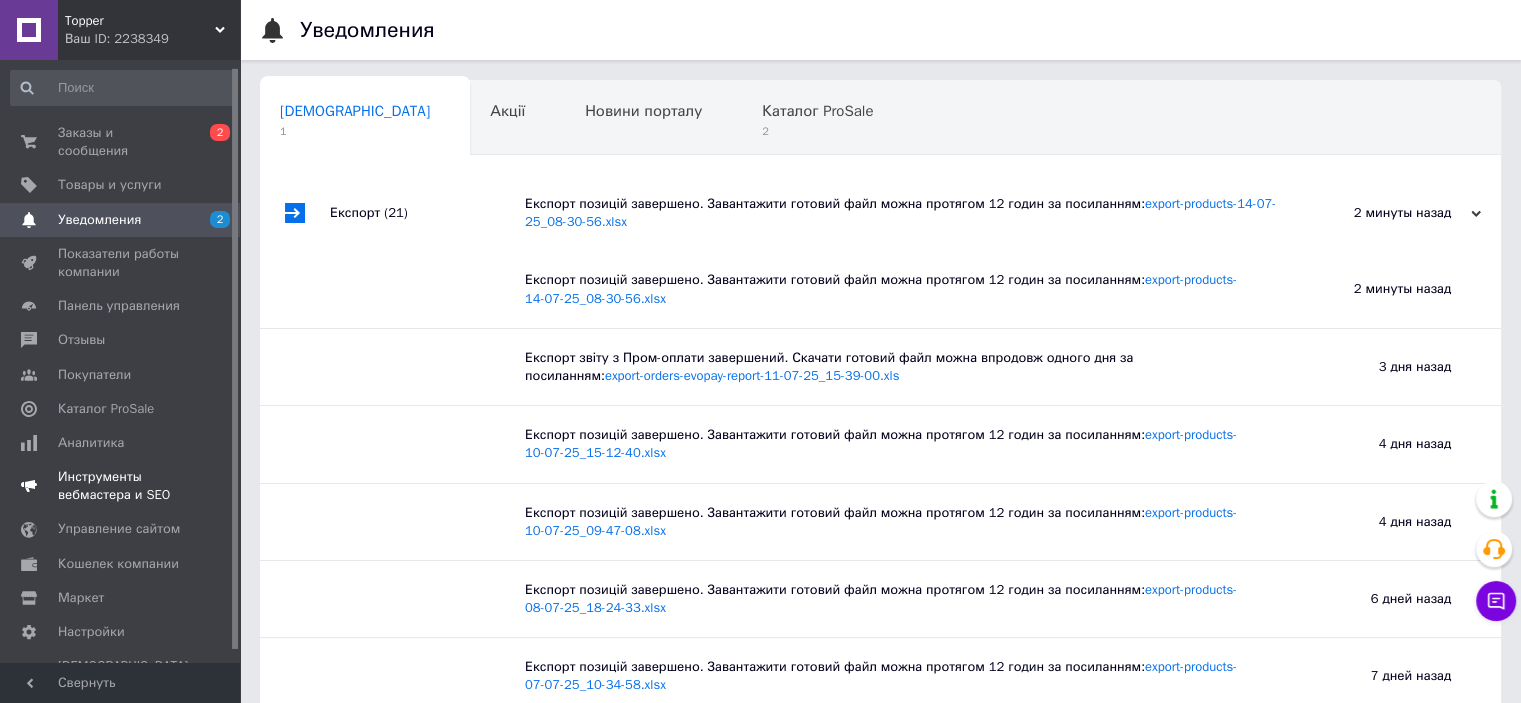 scroll, scrollTop: 20, scrollLeft: 0, axis: vertical 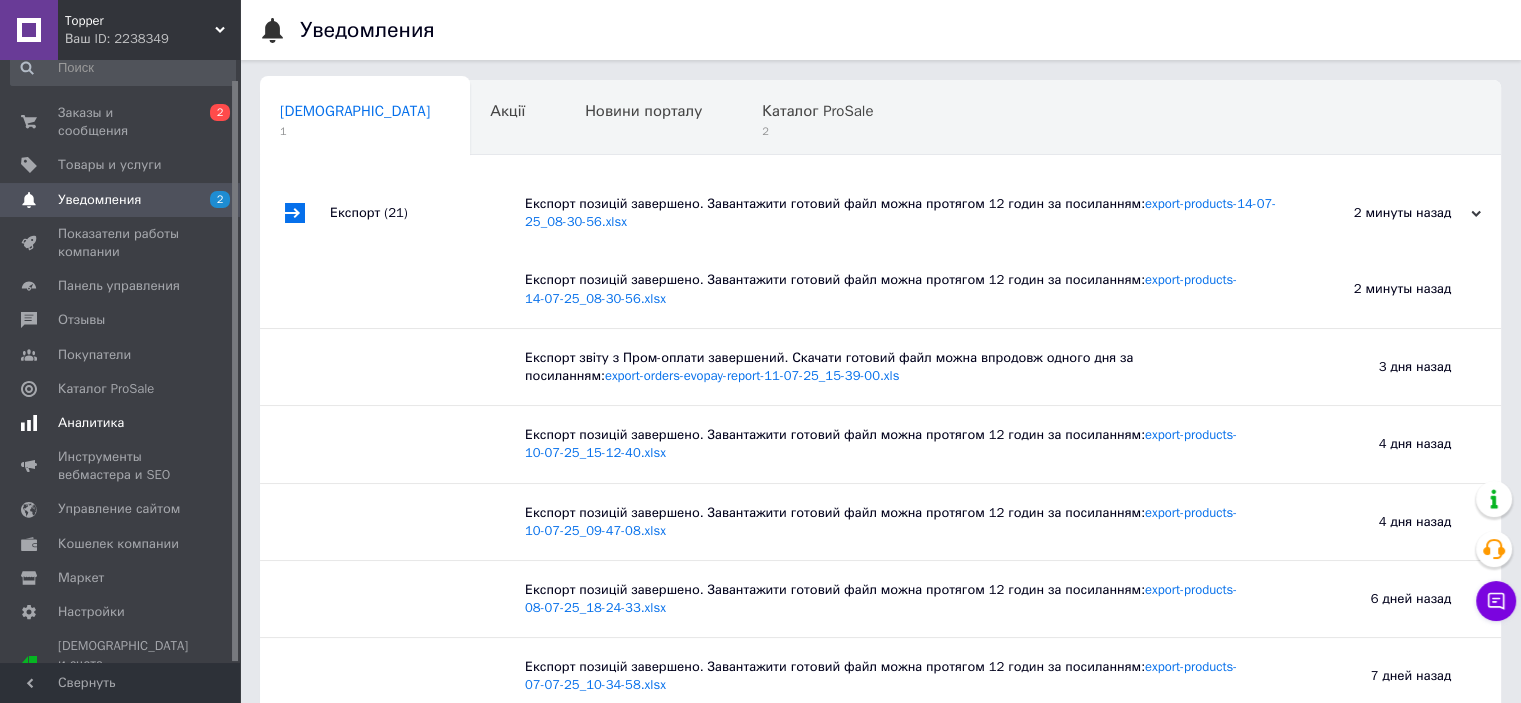 click on "Аналитика" at bounding box center [123, 423] 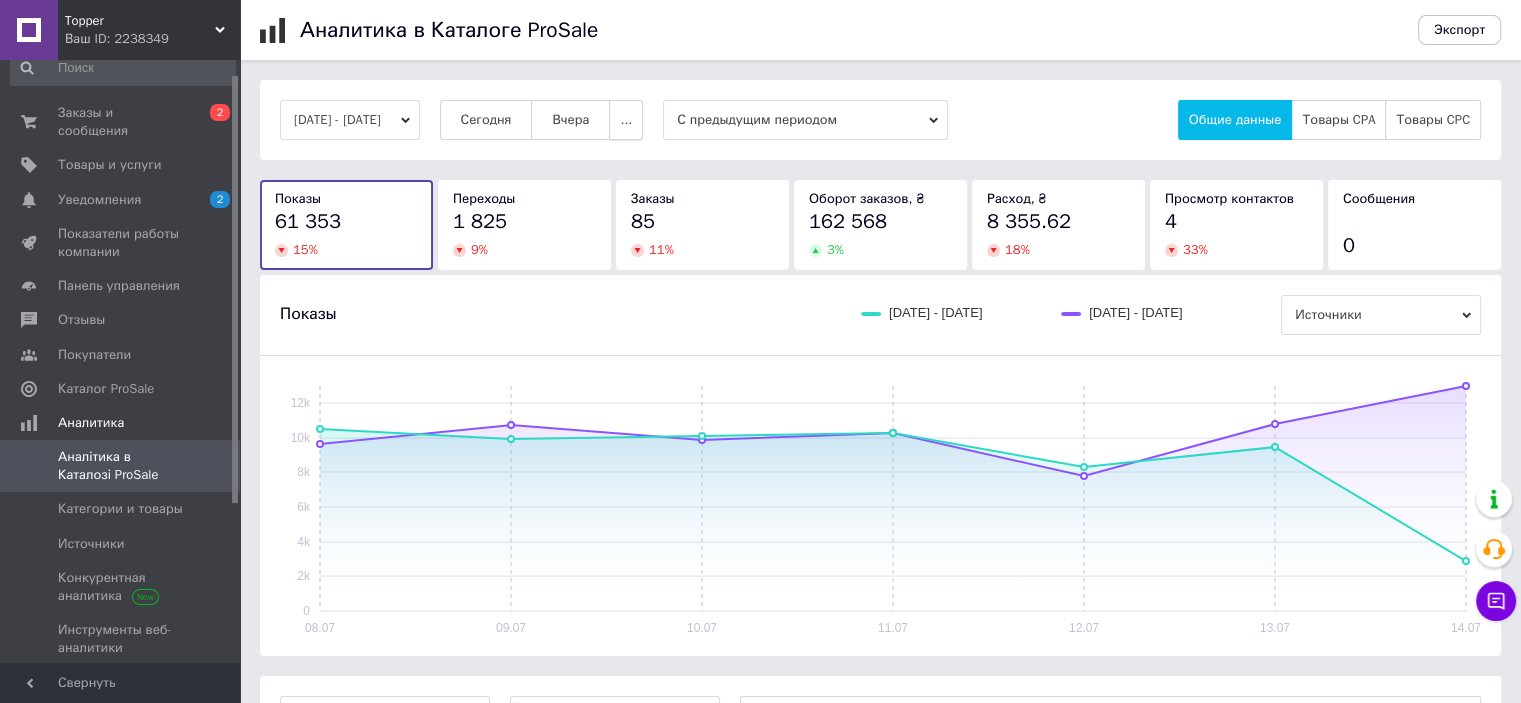click on "..." at bounding box center (626, 120) 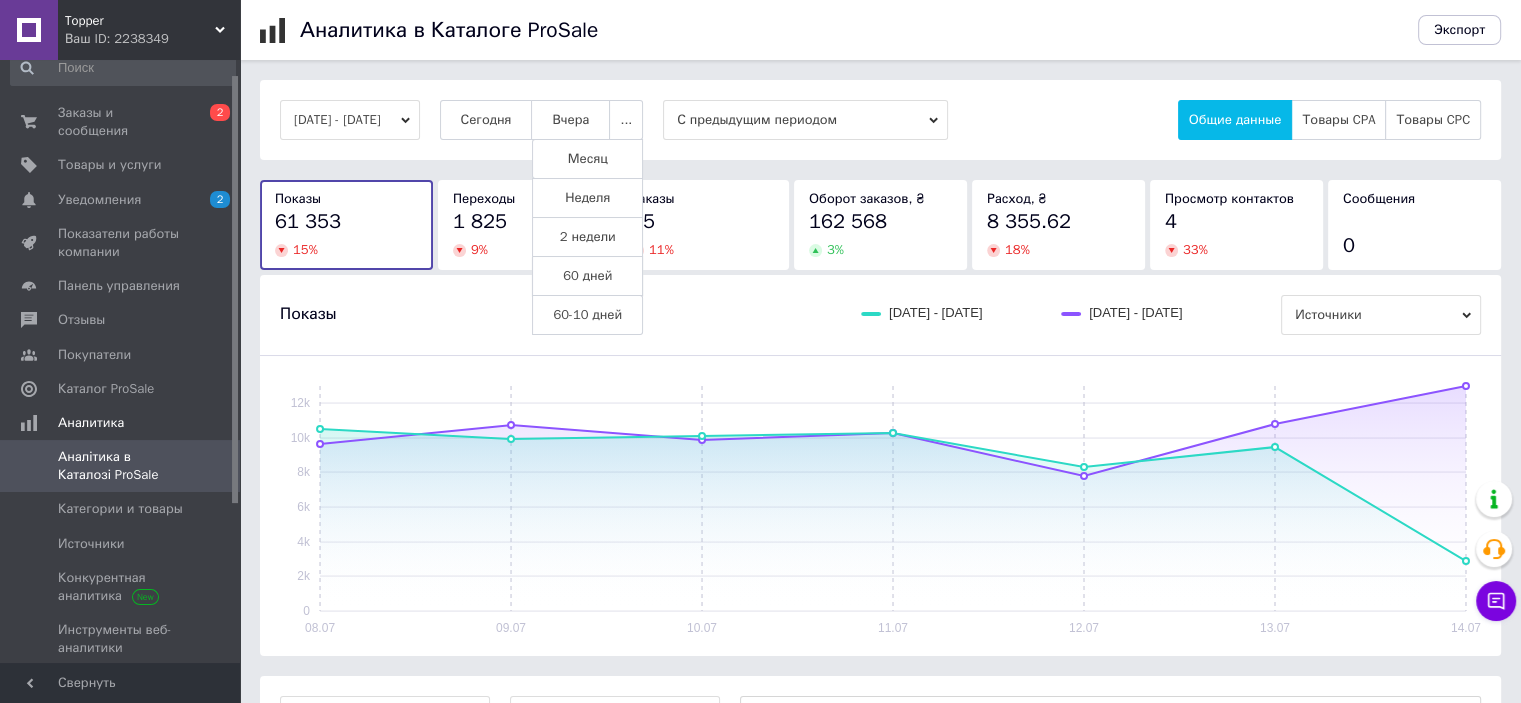 click on "60 дней" at bounding box center (587, 276) 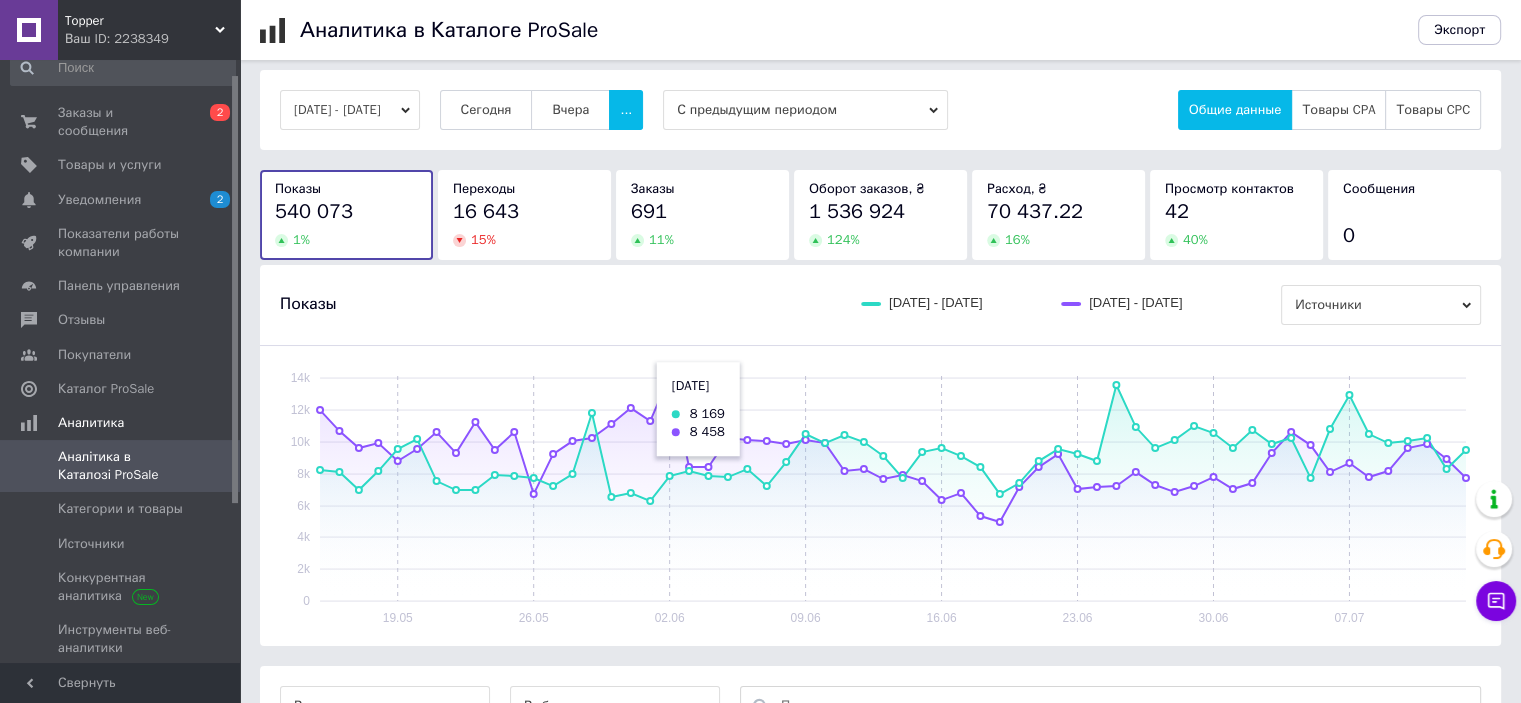 scroll, scrollTop: 0, scrollLeft: 0, axis: both 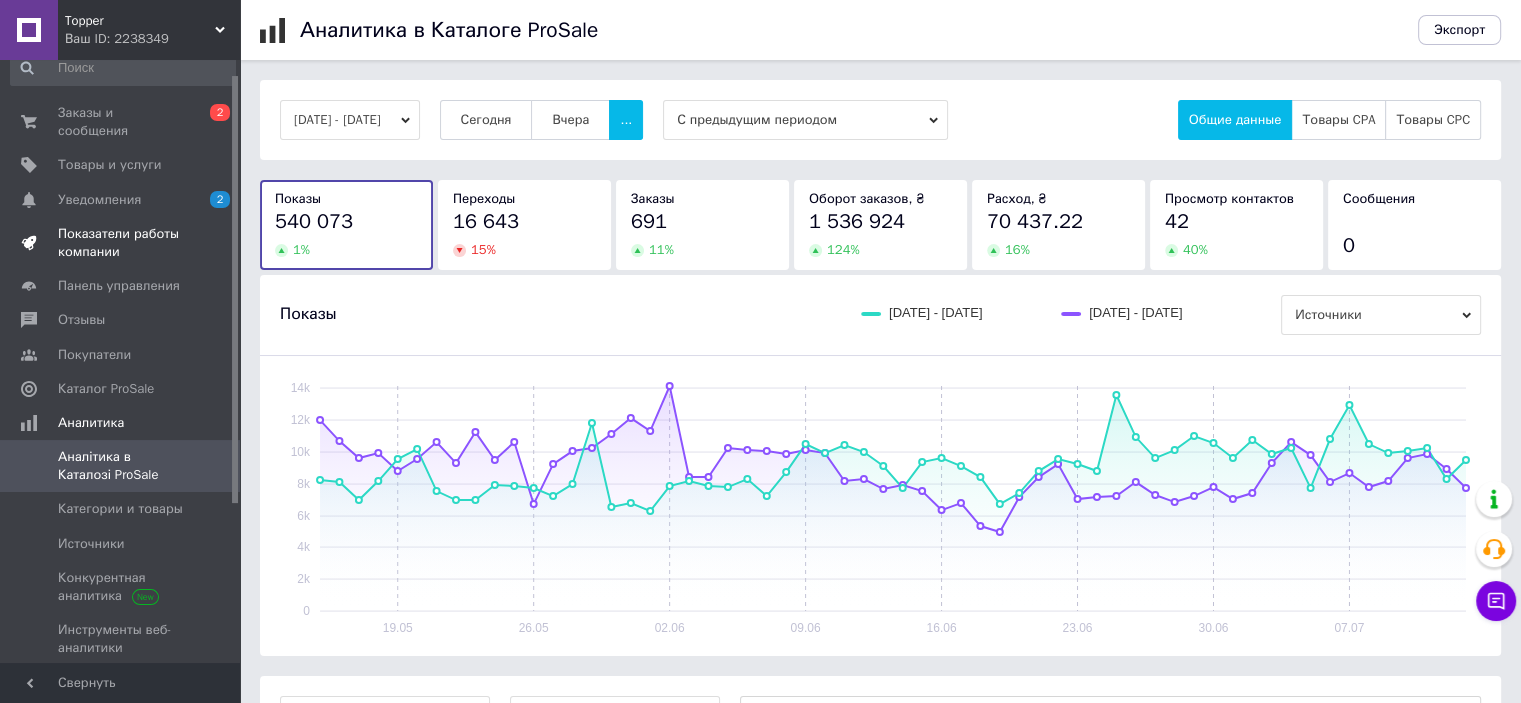 click on "Показатели работы компании" at bounding box center [121, 243] 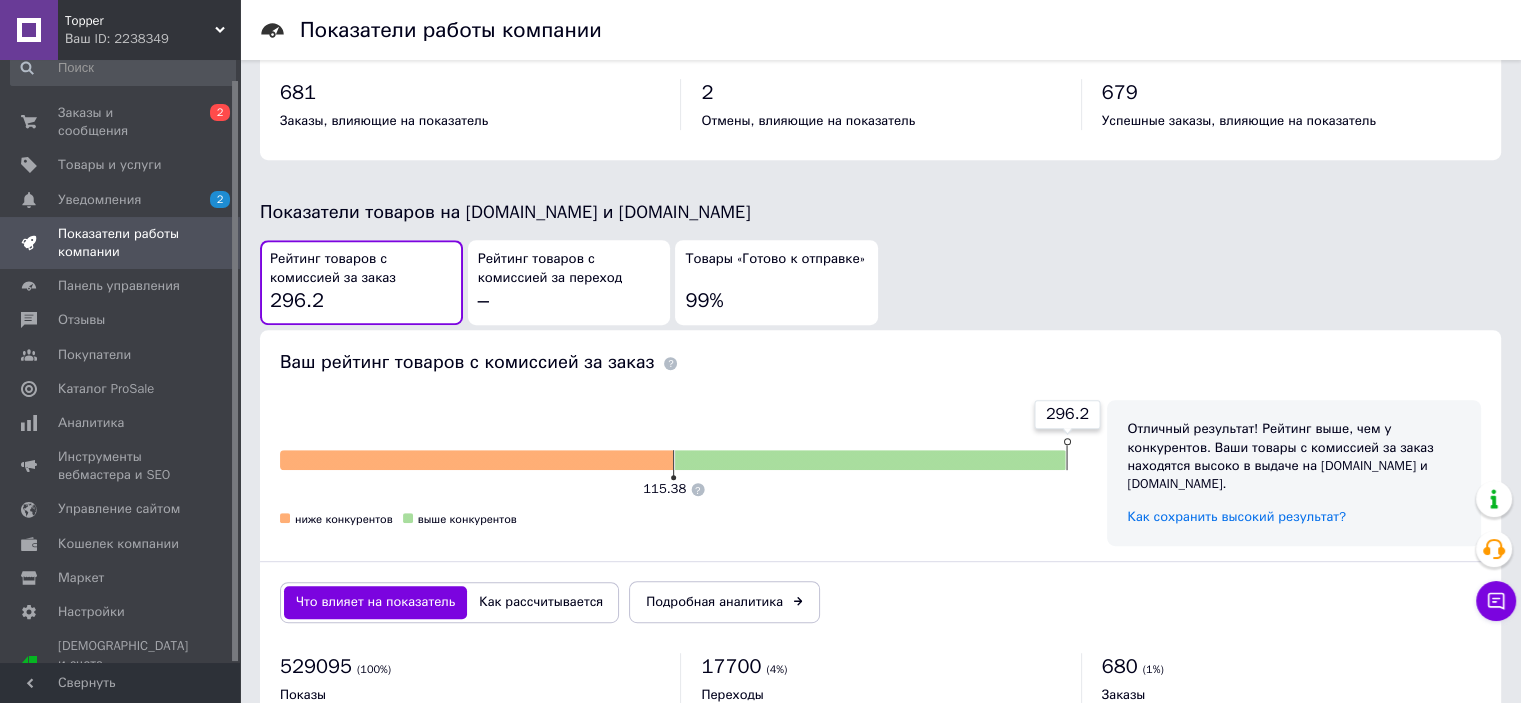 scroll, scrollTop: 1067, scrollLeft: 0, axis: vertical 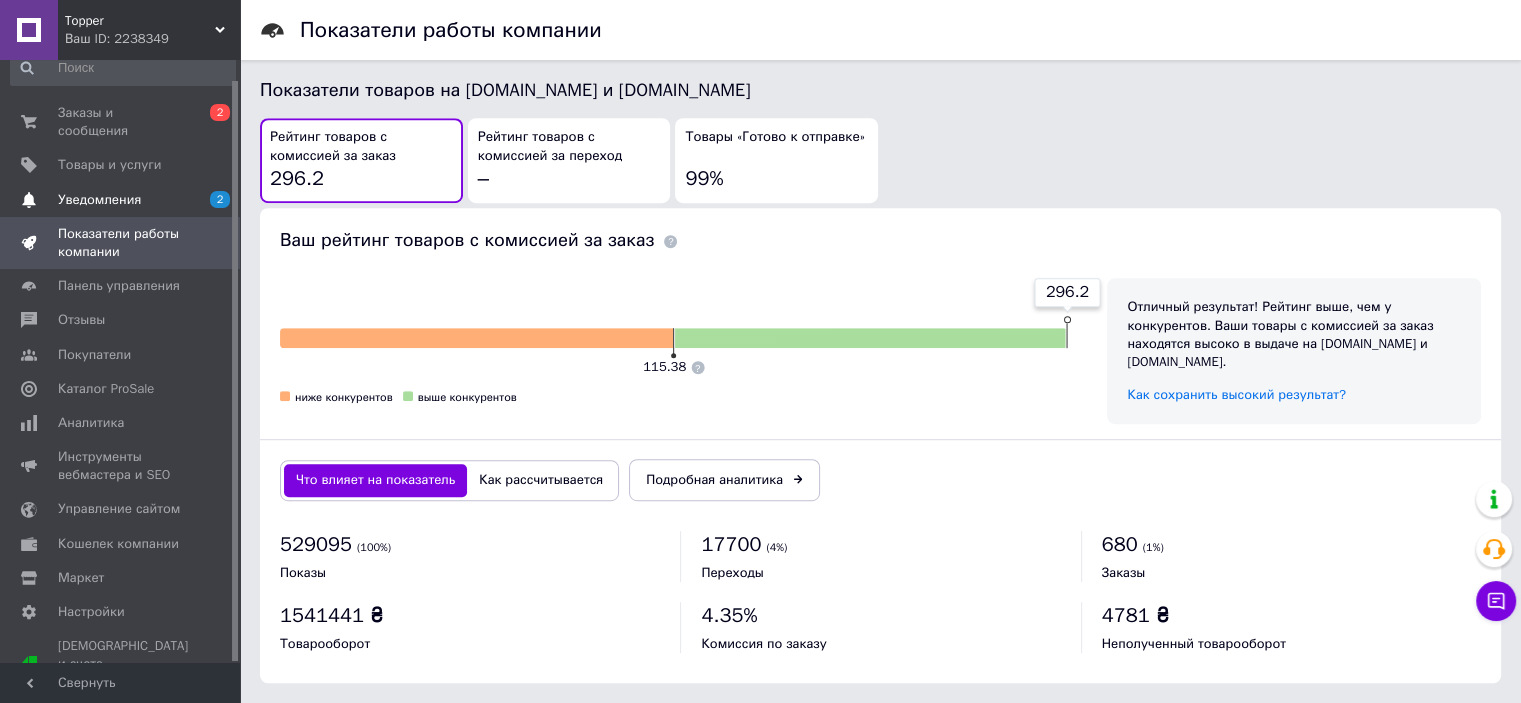 click on "Уведомления 2" at bounding box center [123, 200] 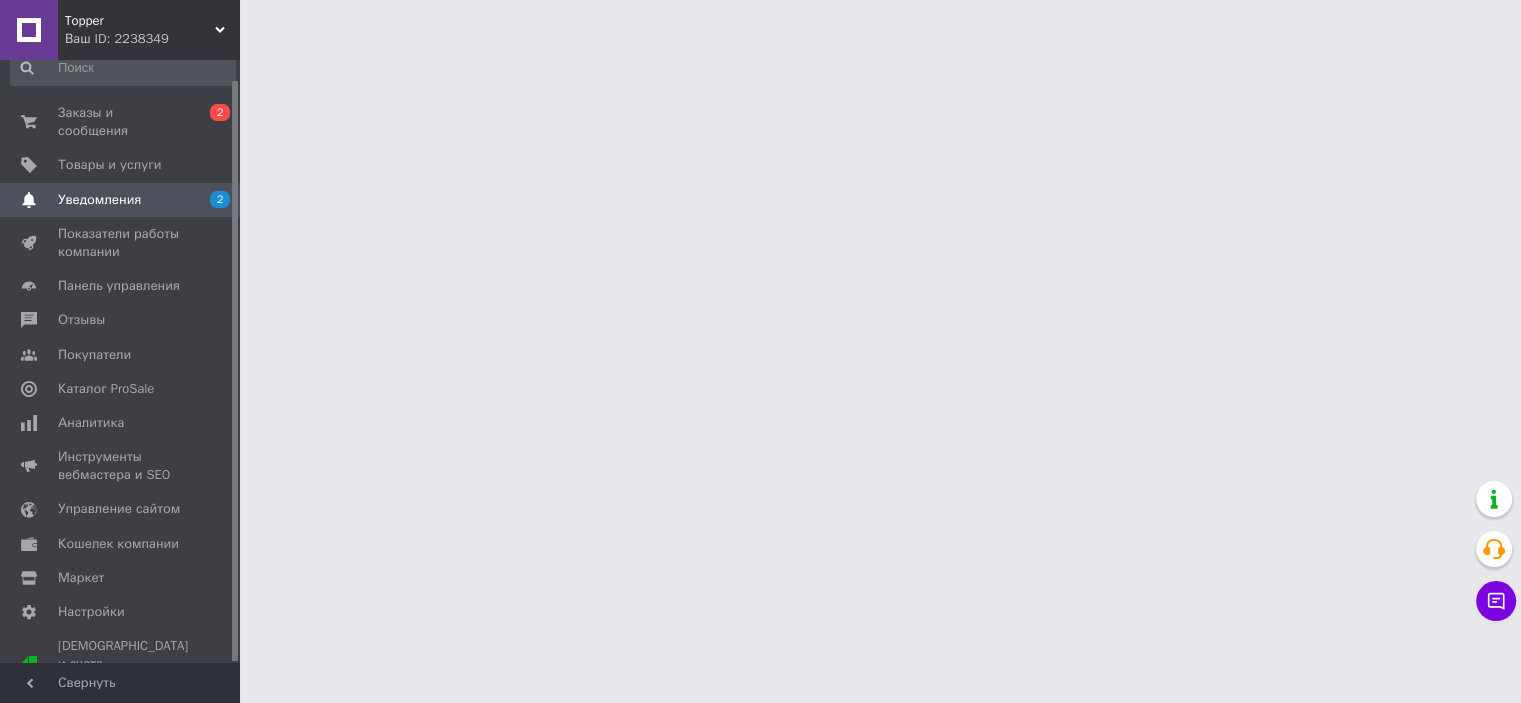 scroll, scrollTop: 0, scrollLeft: 0, axis: both 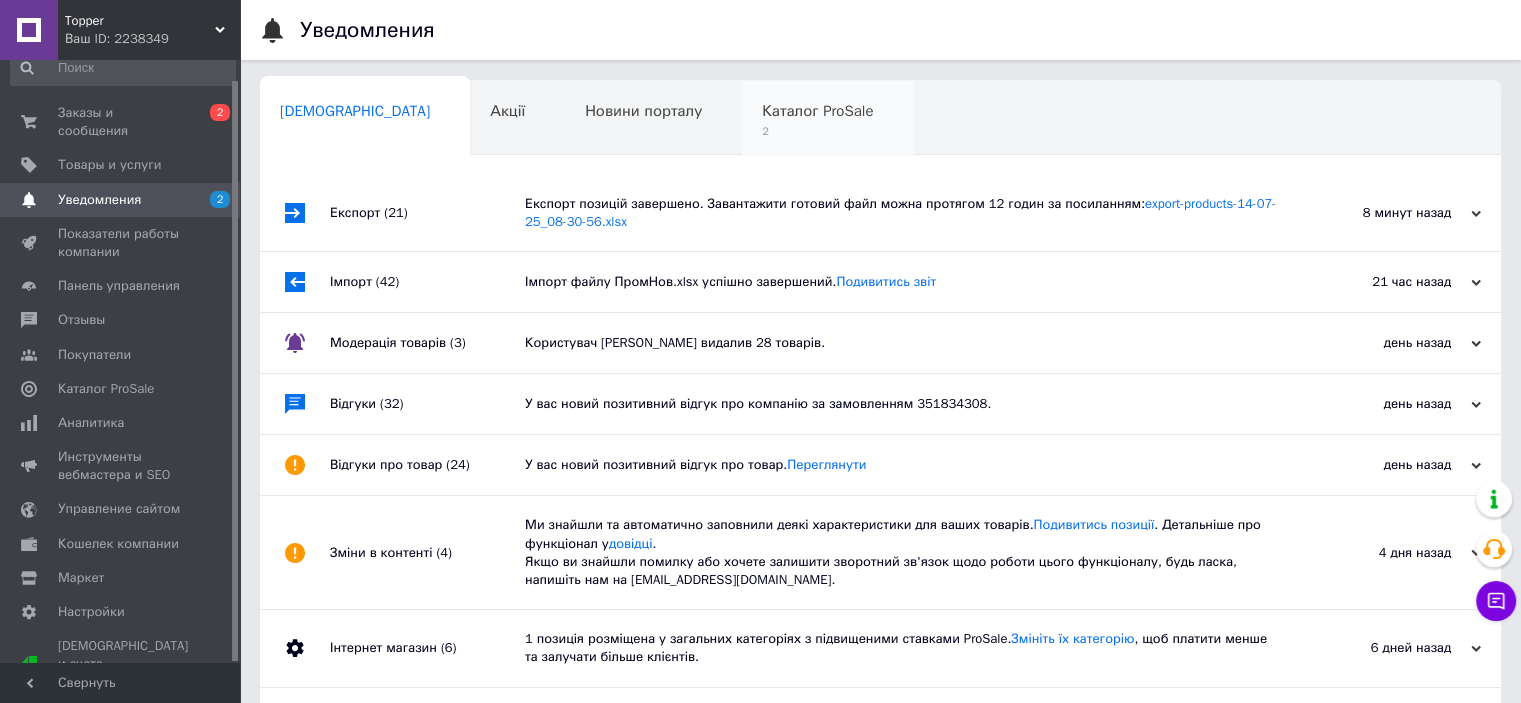click on "Каталог ProSale 2" at bounding box center (827, 119) 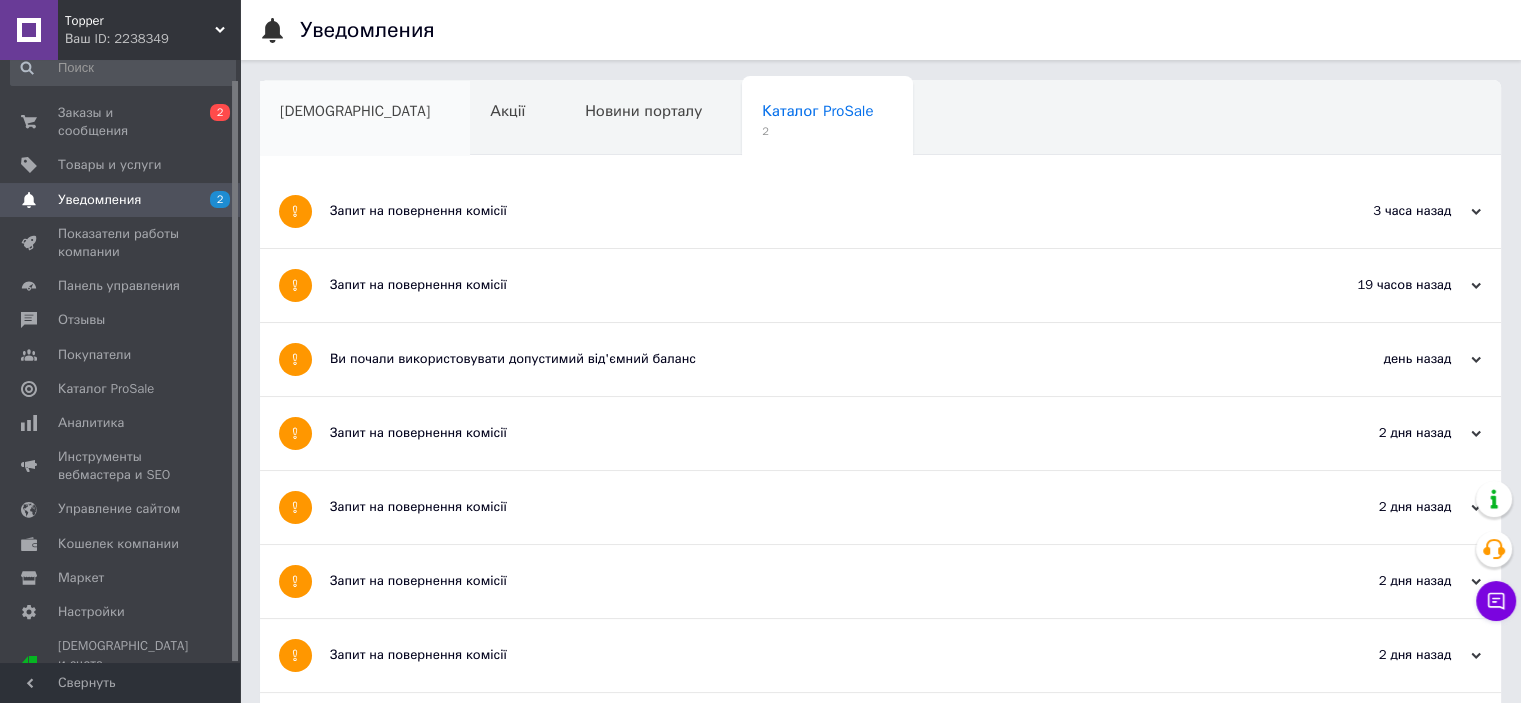 click on "[DEMOGRAPHIC_DATA]" at bounding box center (355, 111) 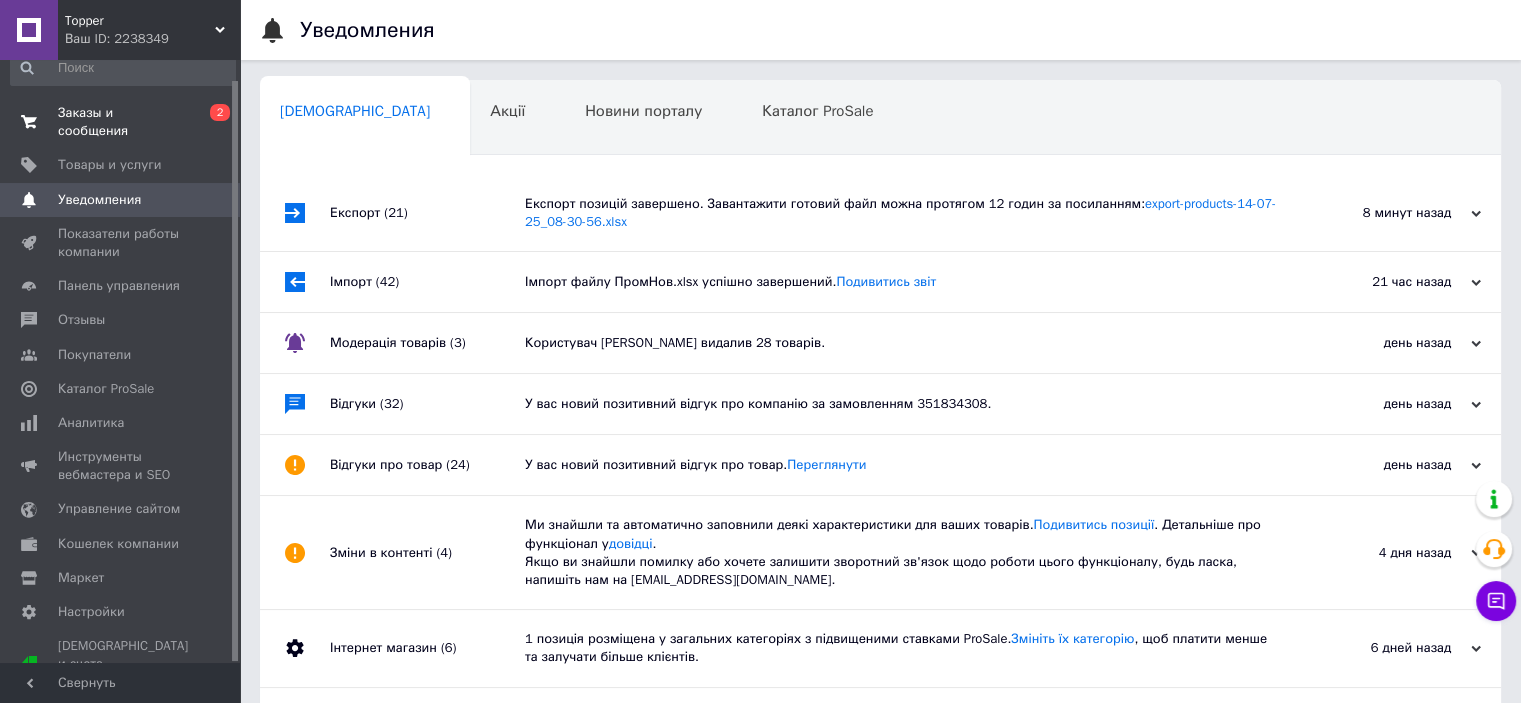 click on "Заказы и сообщения" at bounding box center (121, 122) 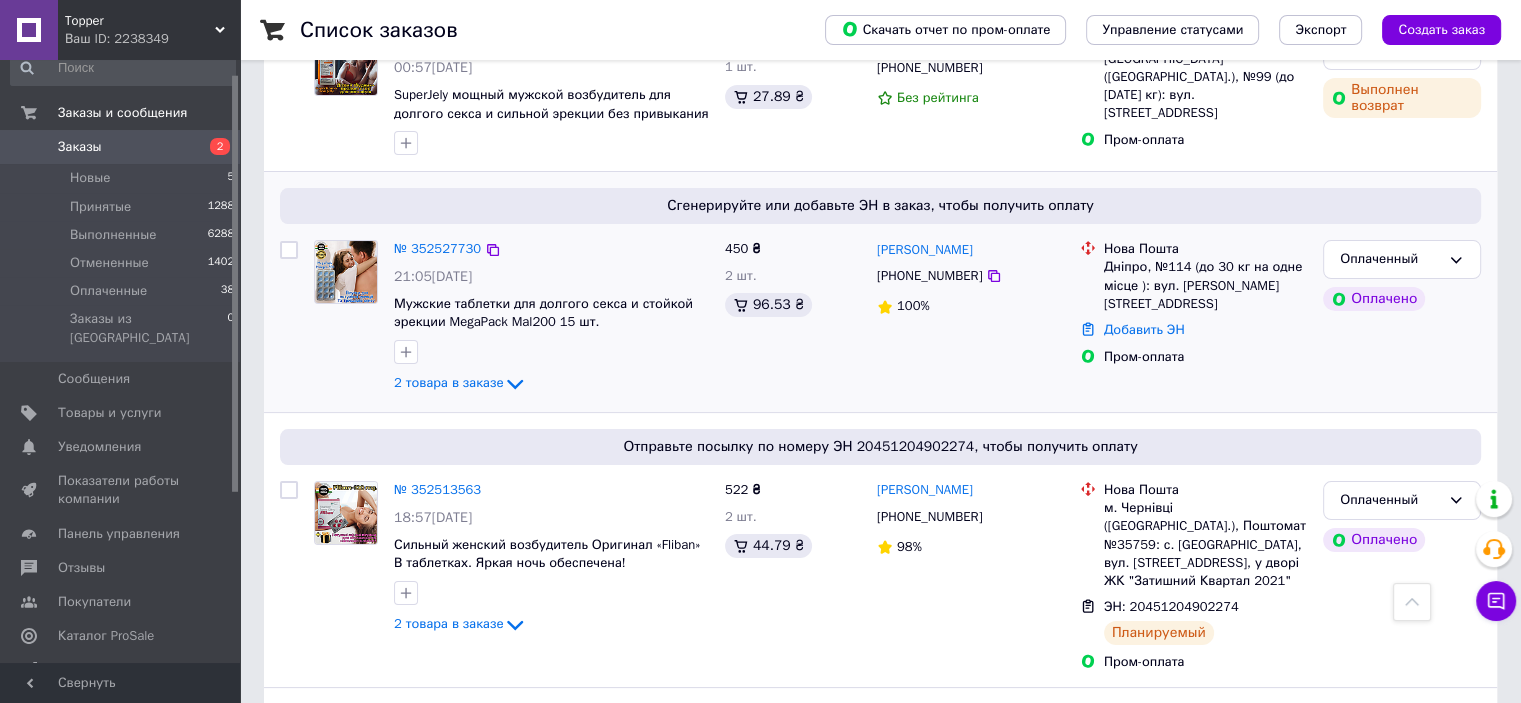 scroll, scrollTop: 0, scrollLeft: 0, axis: both 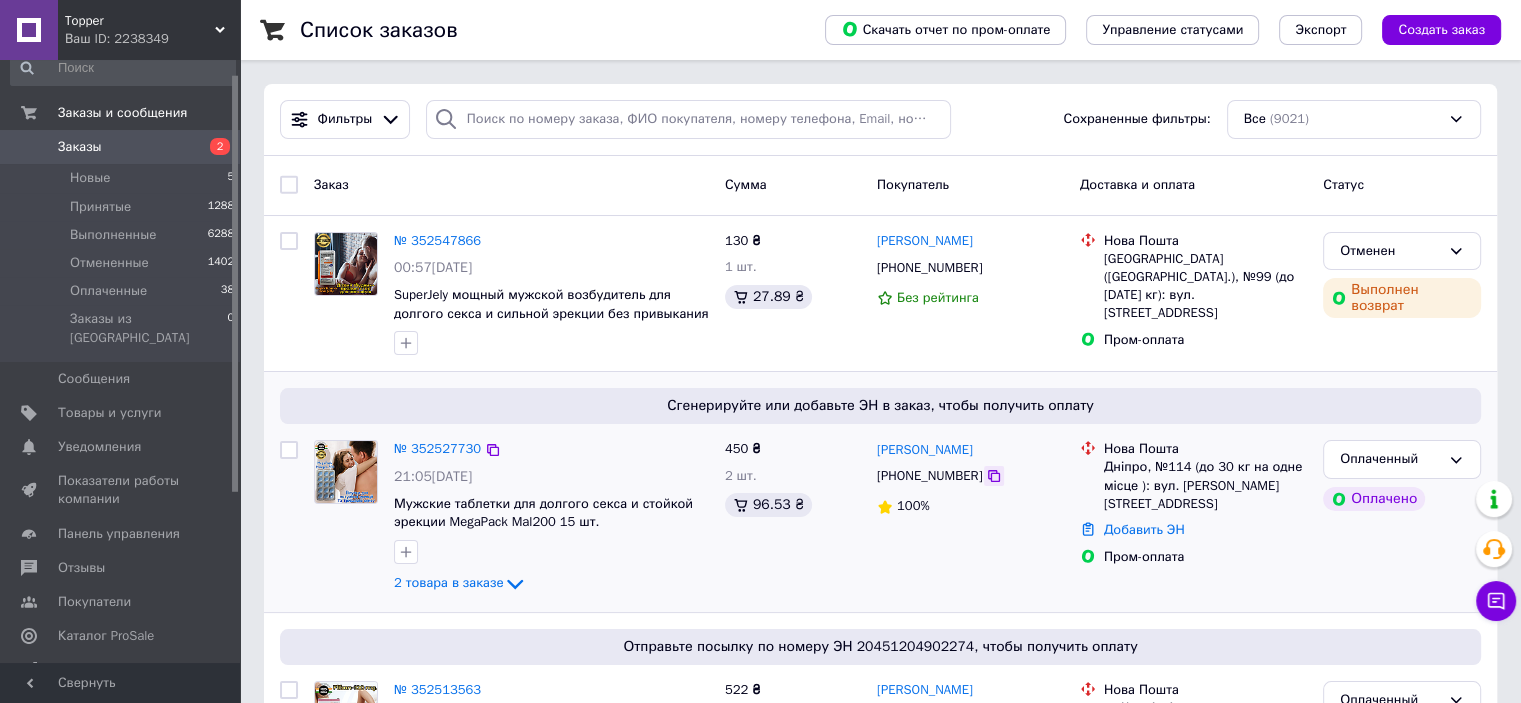 click 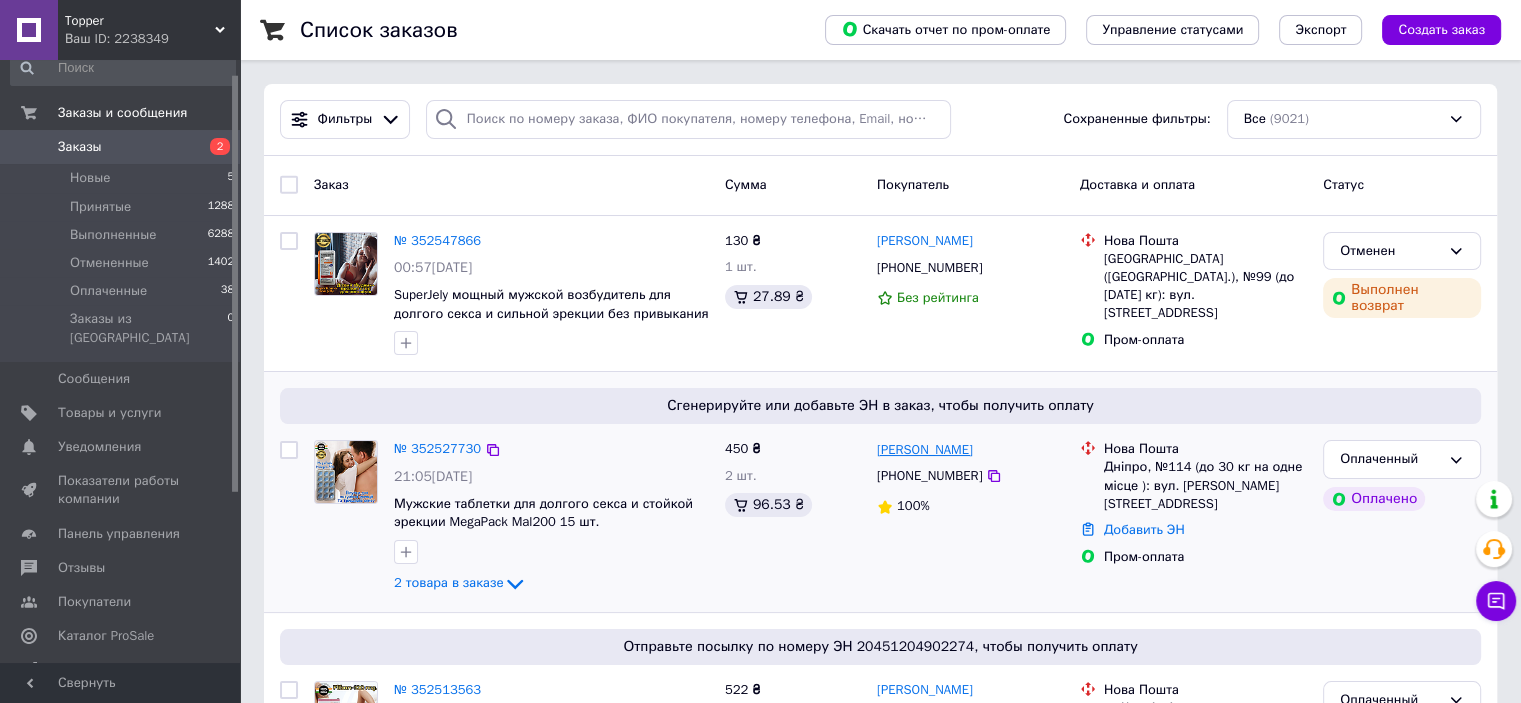 drag, startPoint x: 975, startPoint y: 455, endPoint x: 936, endPoint y: 453, distance: 39.051247 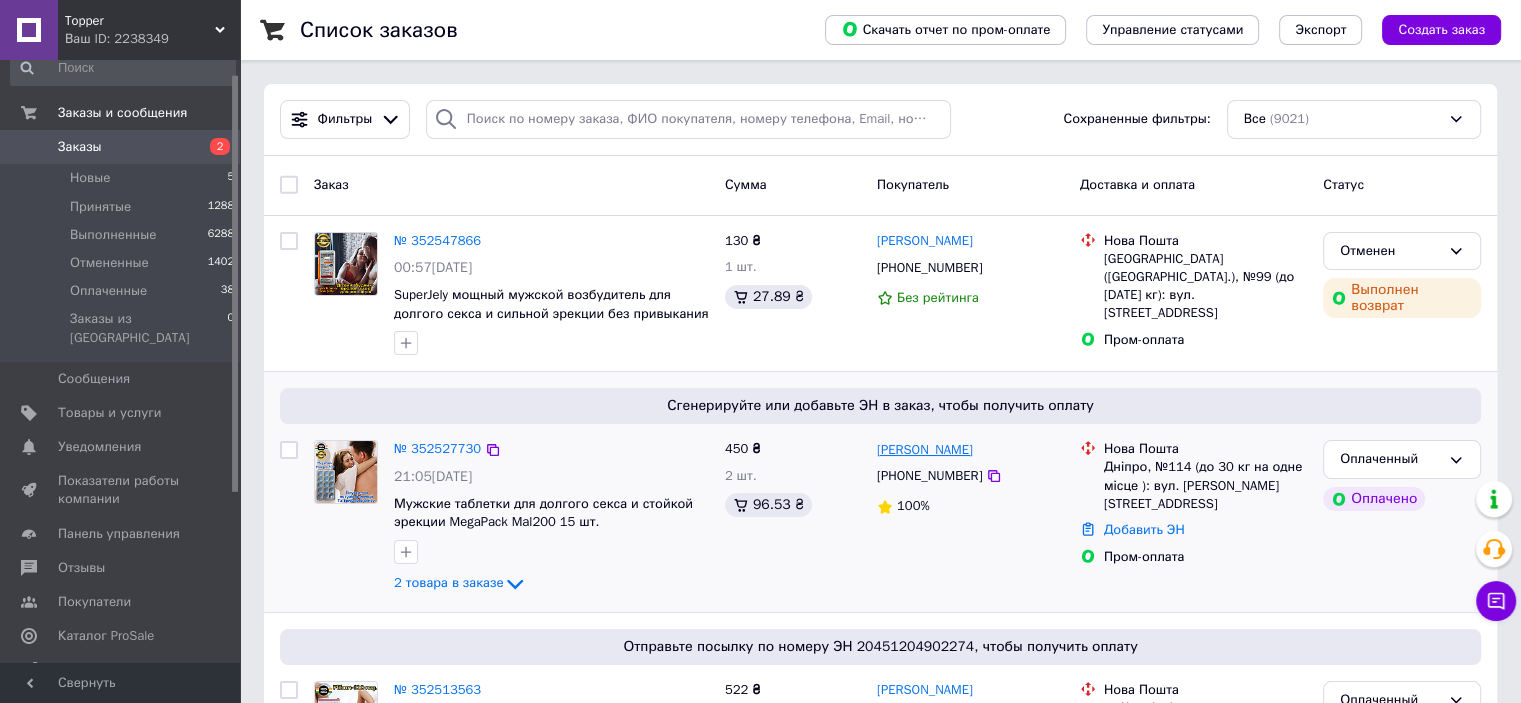 click on "[PERSON_NAME]" at bounding box center [970, 449] 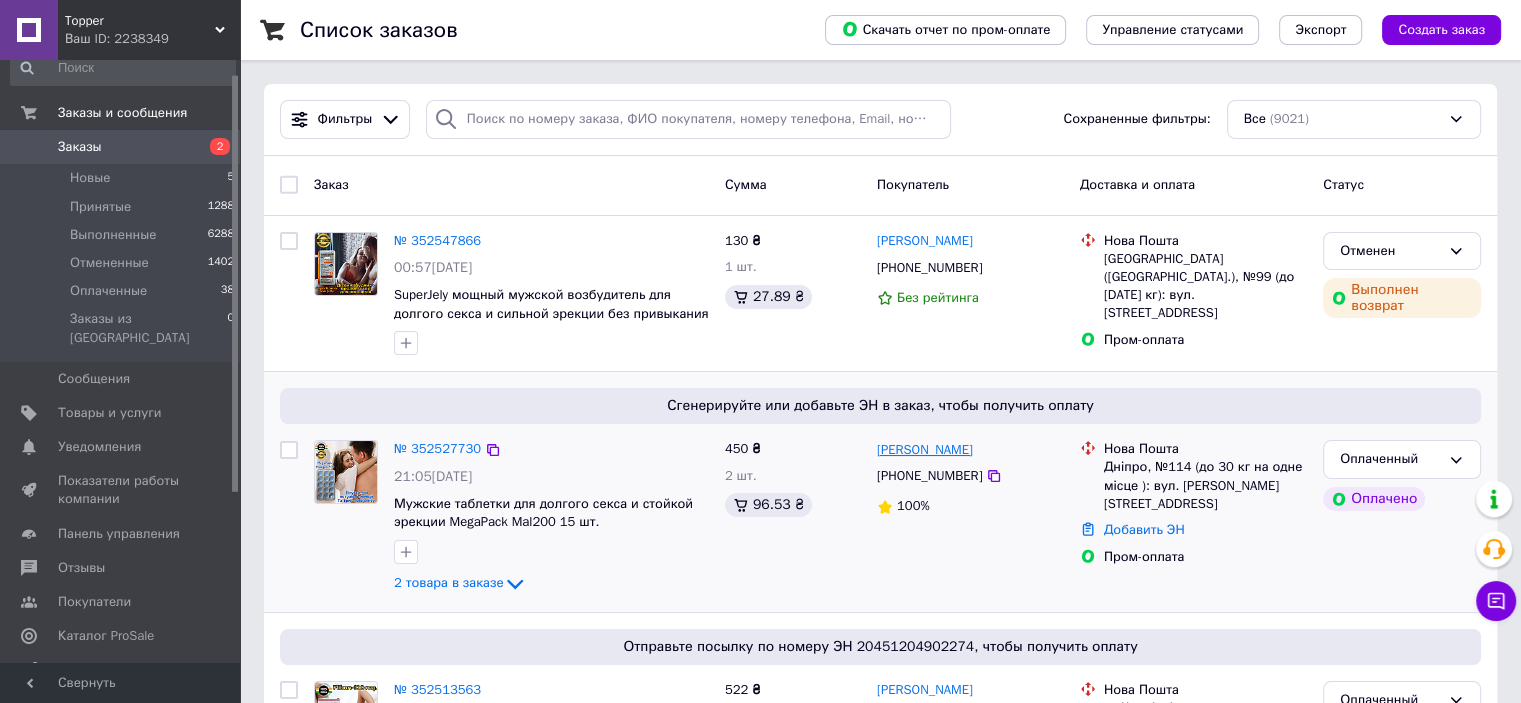 copy on "[PERSON_NAME]" 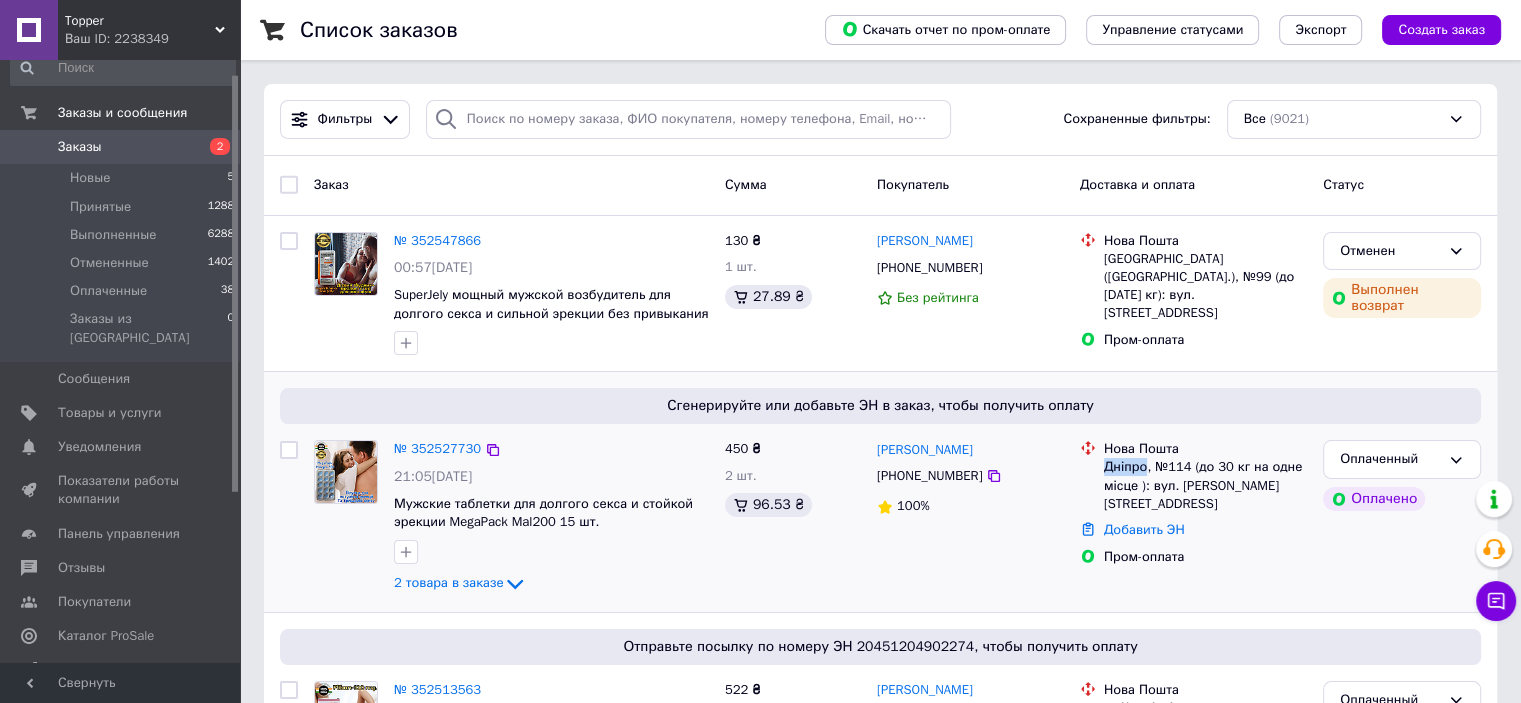 drag, startPoint x: 1129, startPoint y: 468, endPoint x: 1143, endPoint y: 468, distance: 14 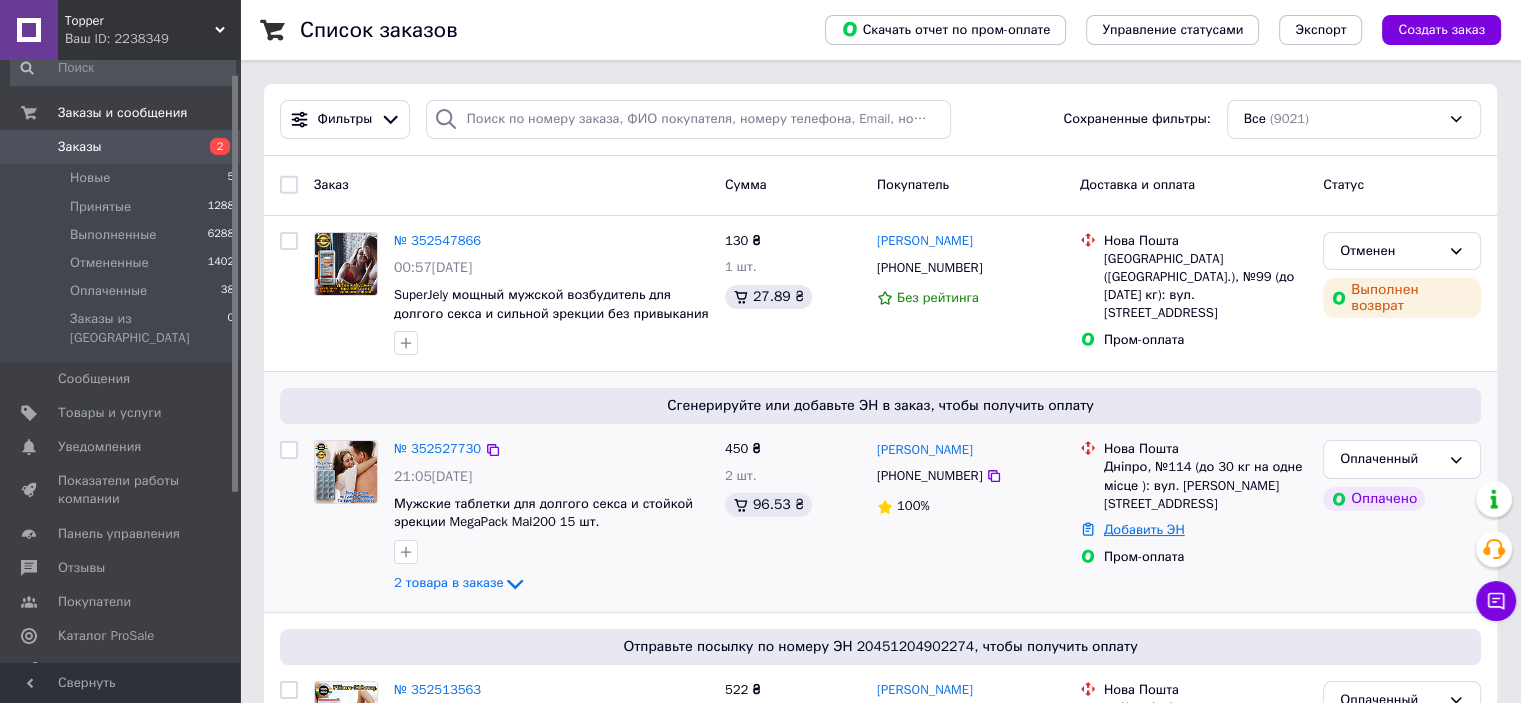 click on "Добавить ЭН" at bounding box center (1144, 529) 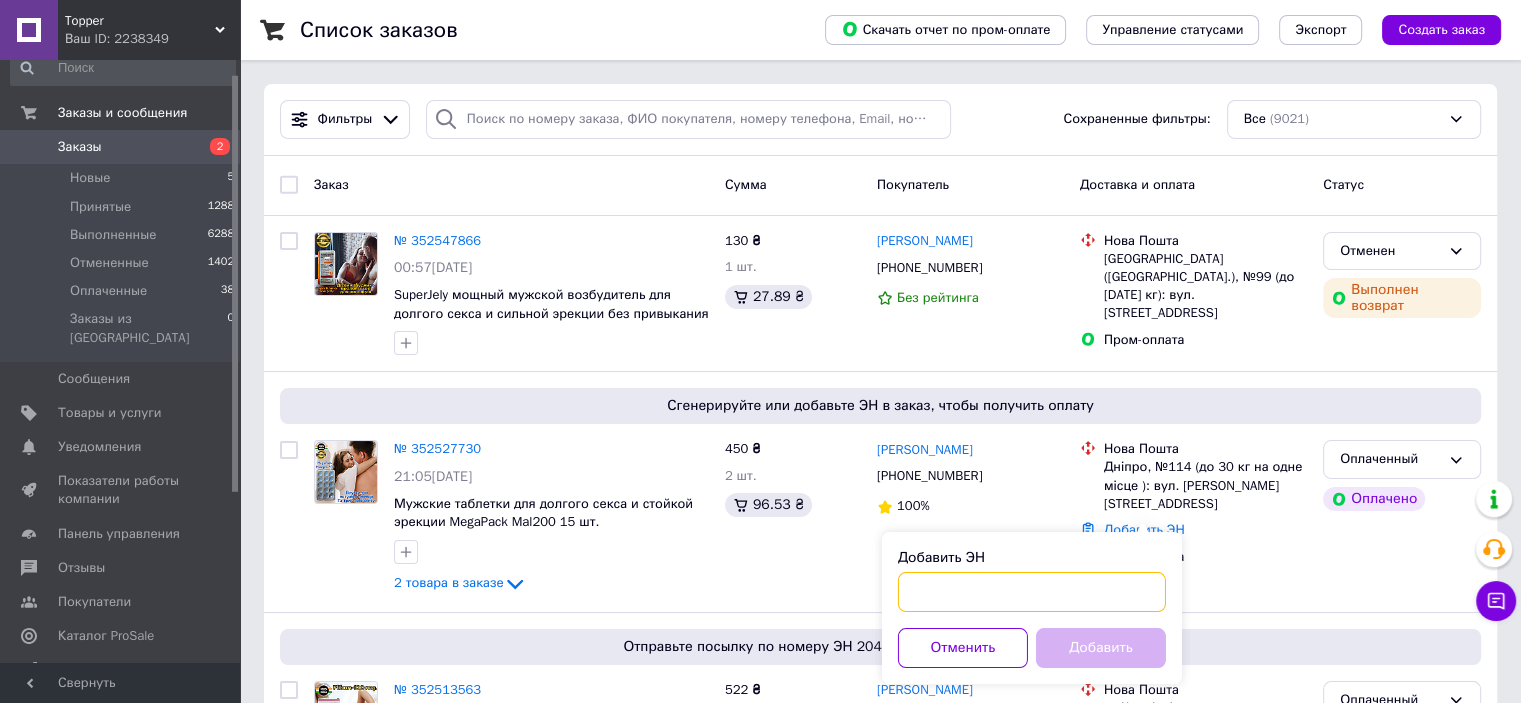 drag, startPoint x: 1097, startPoint y: 578, endPoint x: 1094, endPoint y: 591, distance: 13.341664 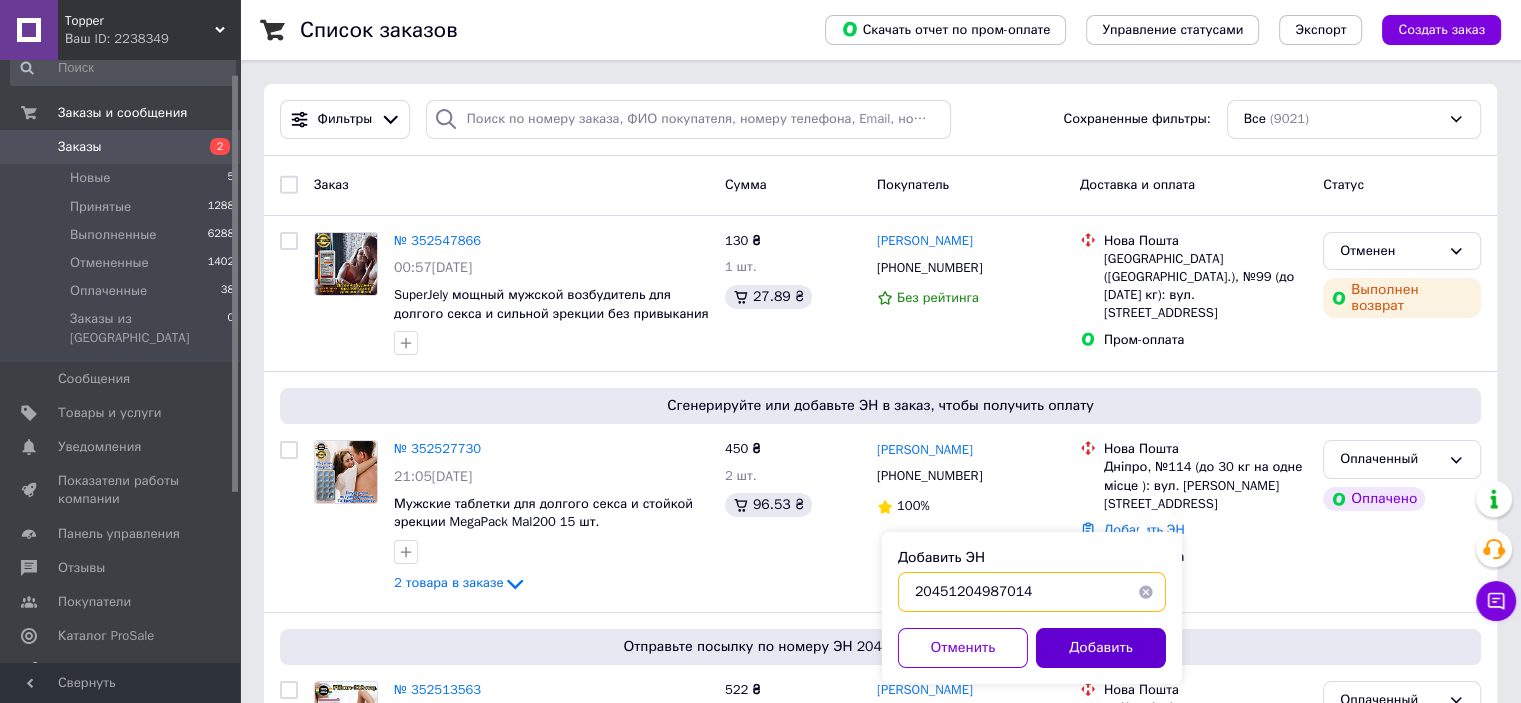 type on "20451204987014" 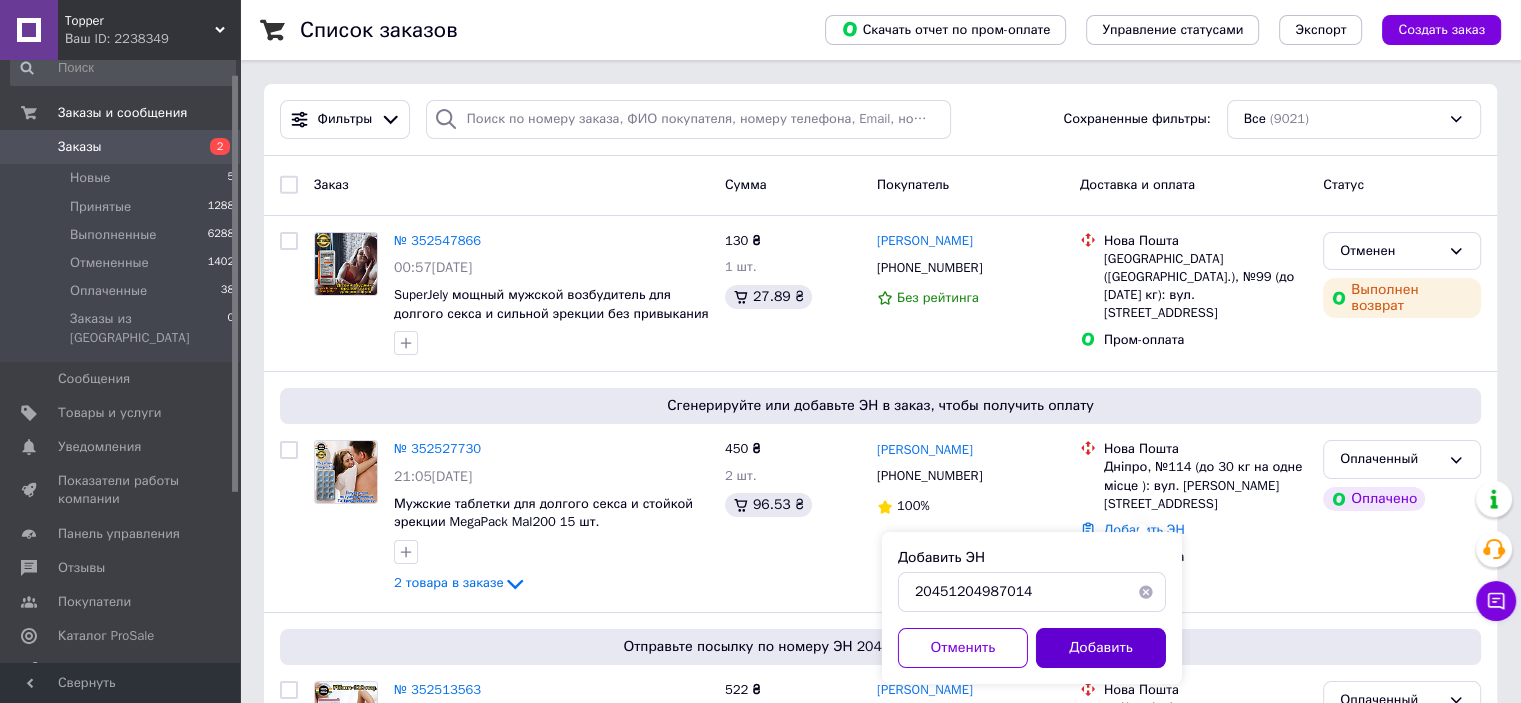 click on "Добавить" at bounding box center [1101, 648] 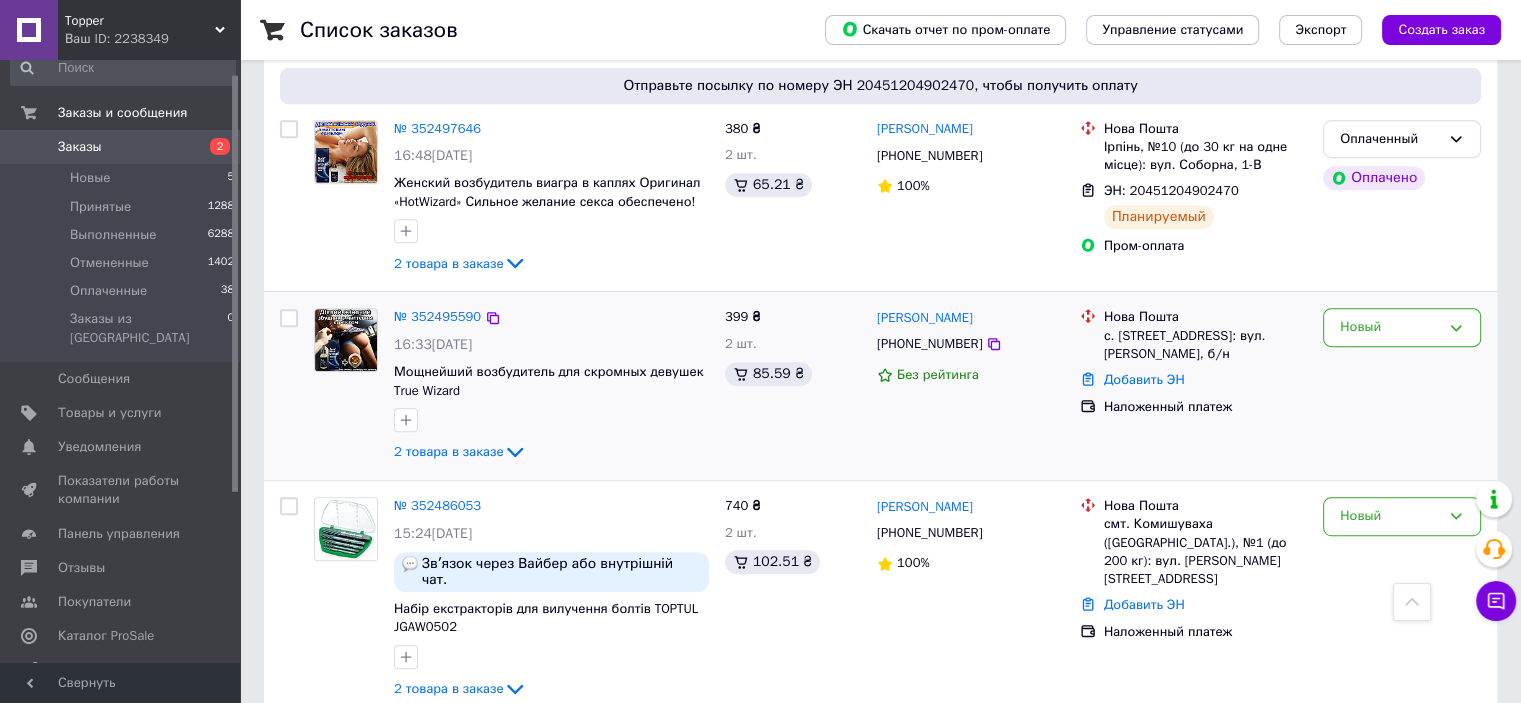 scroll, scrollTop: 600, scrollLeft: 0, axis: vertical 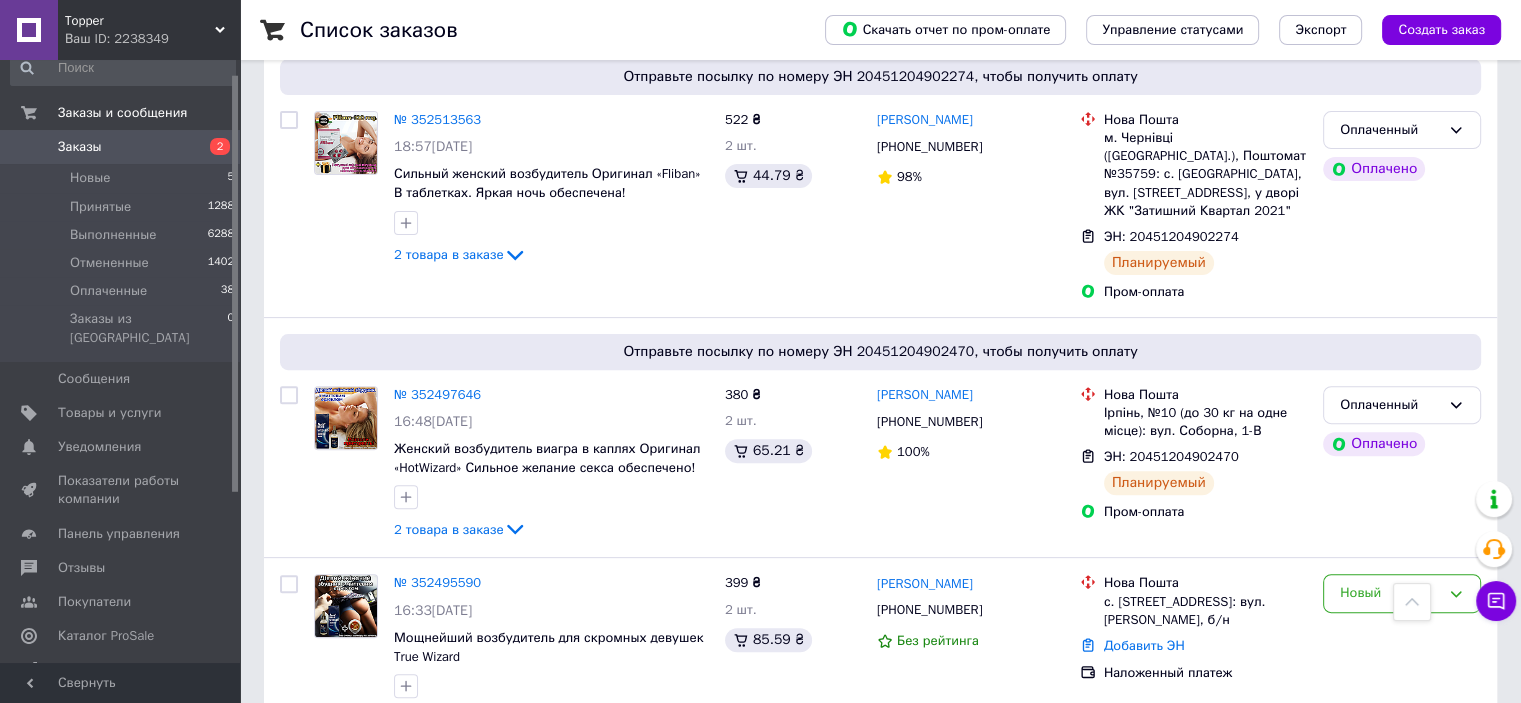 click on "Заказы" at bounding box center [121, 147] 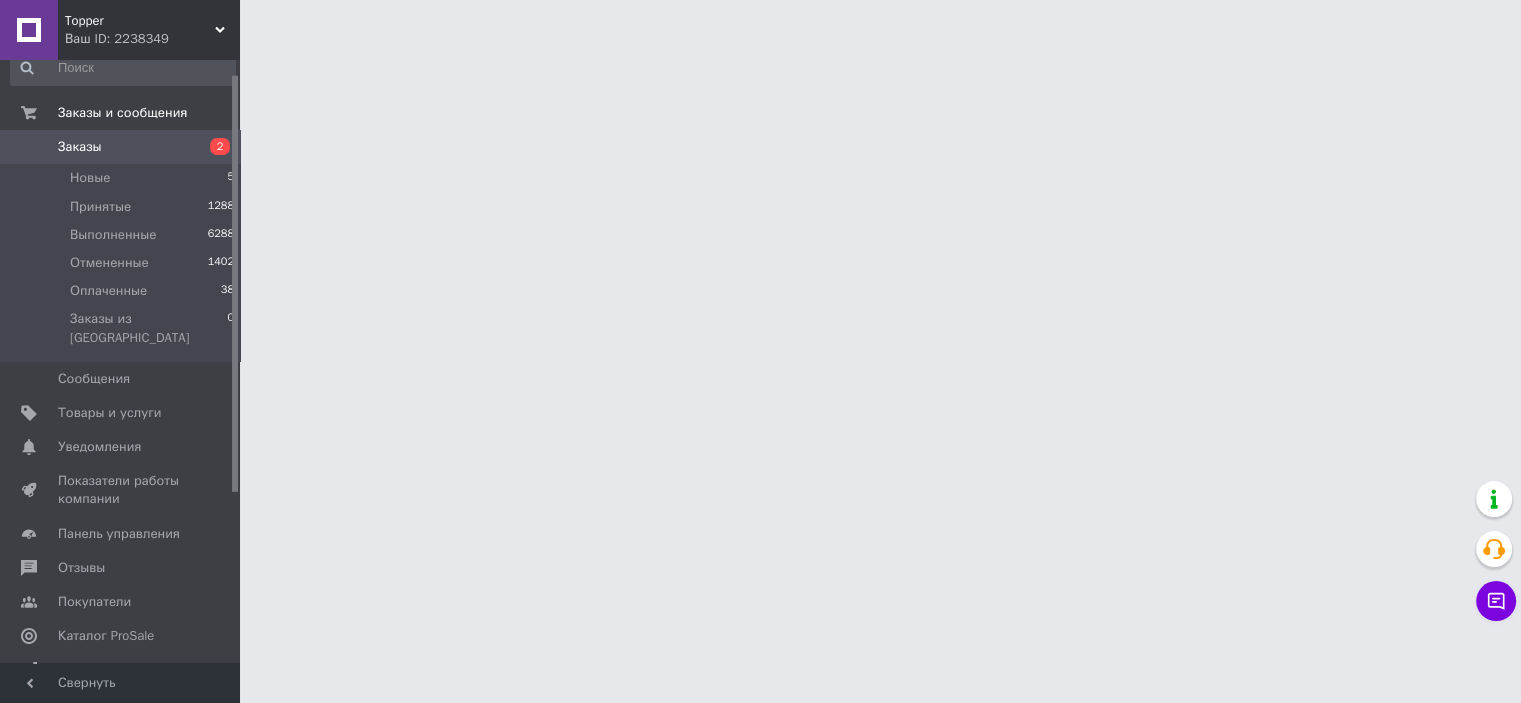 scroll, scrollTop: 0, scrollLeft: 0, axis: both 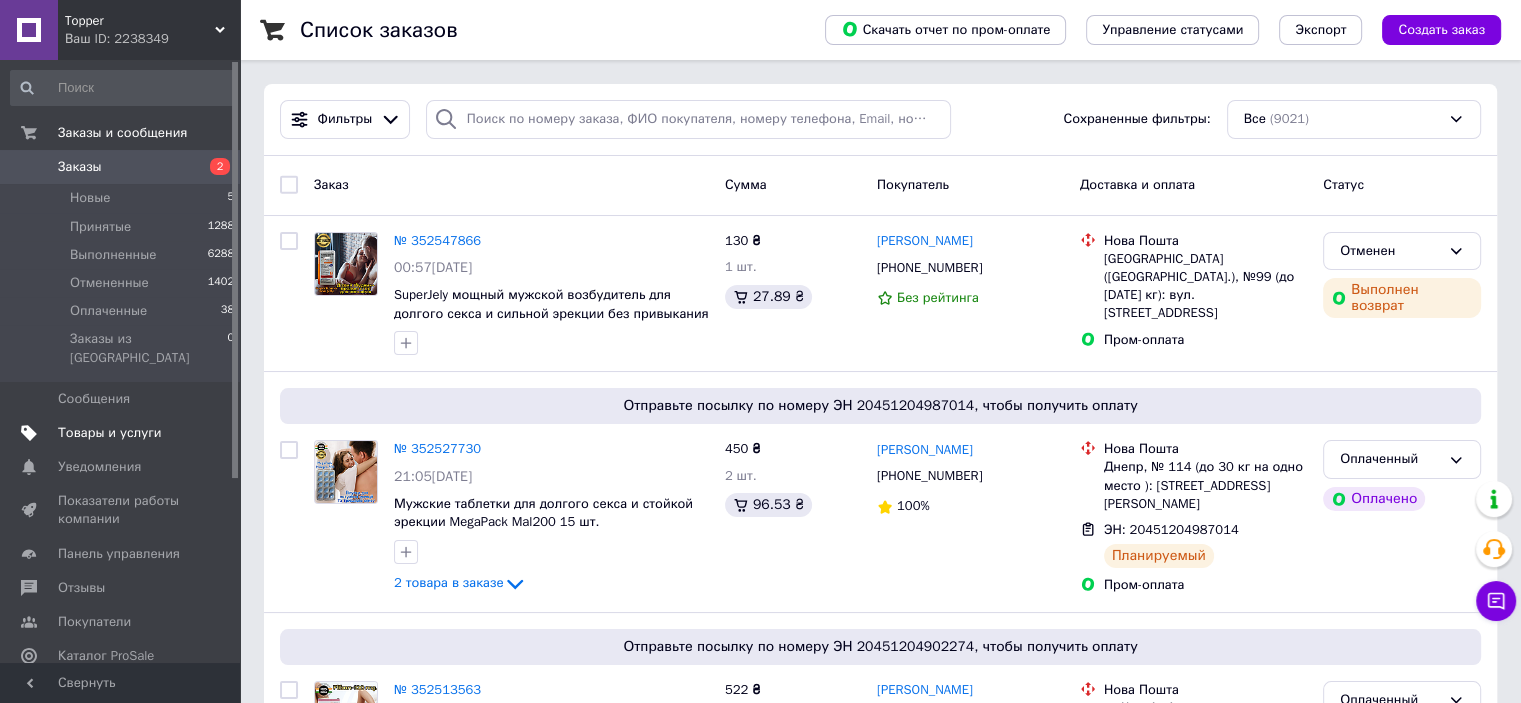 click on "Товары и услуги" at bounding box center [110, 433] 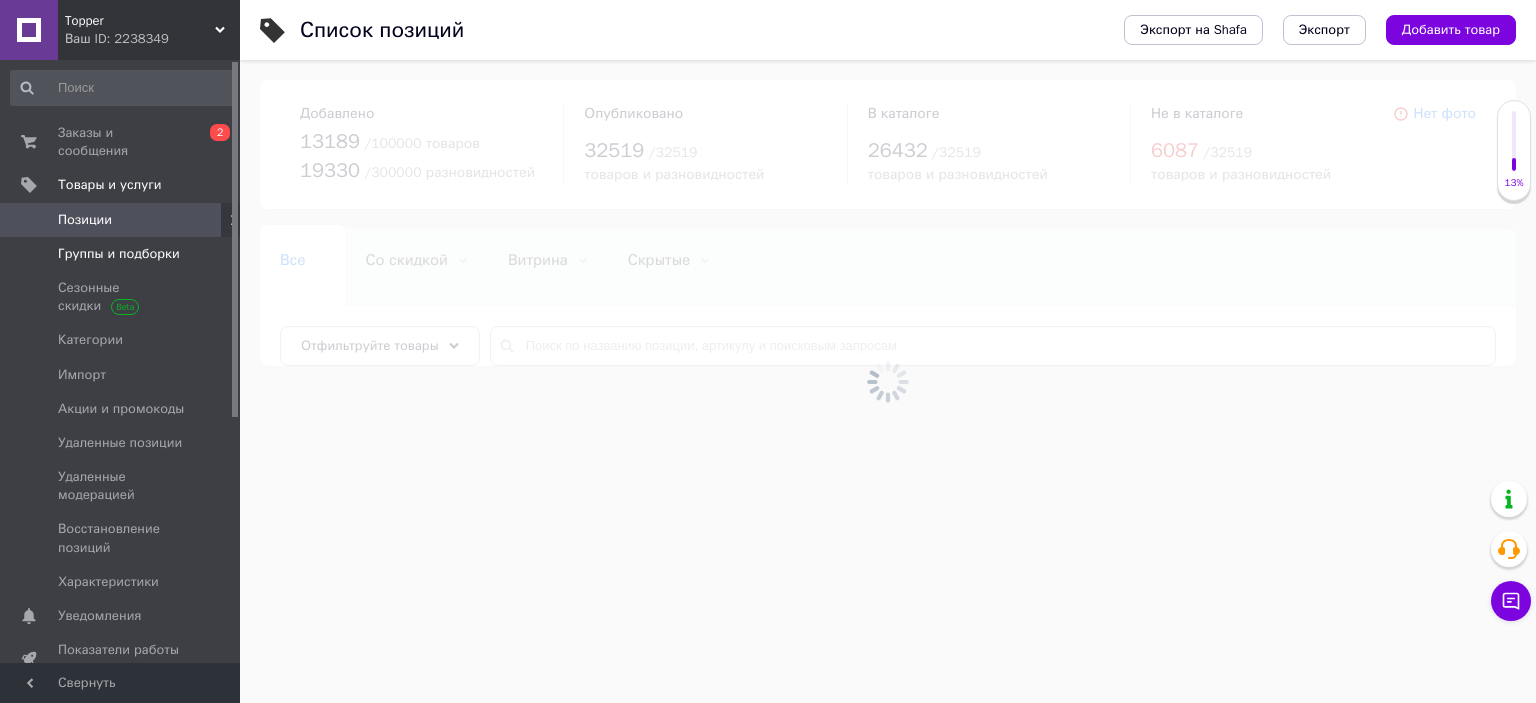 click on "Группы и подборки" at bounding box center [119, 254] 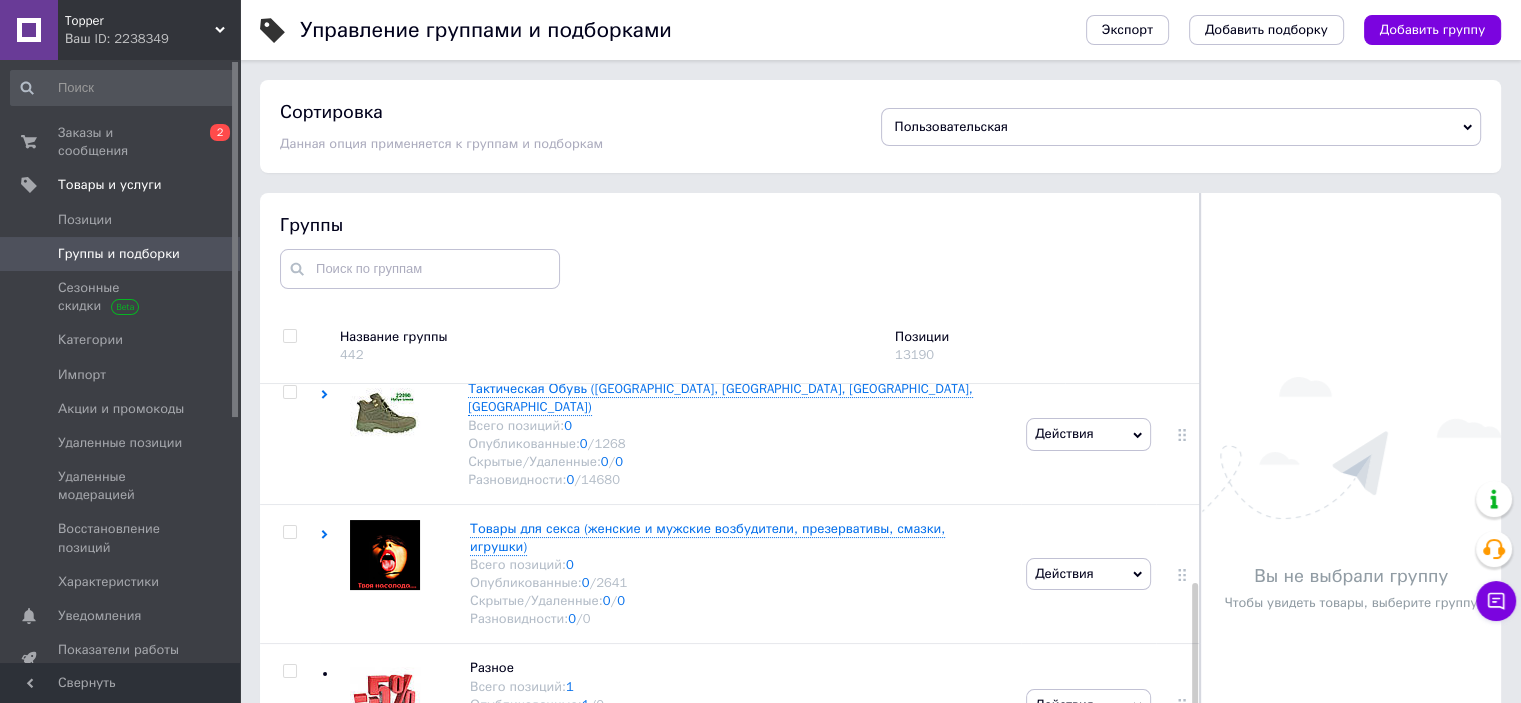 scroll, scrollTop: 544, scrollLeft: 0, axis: vertical 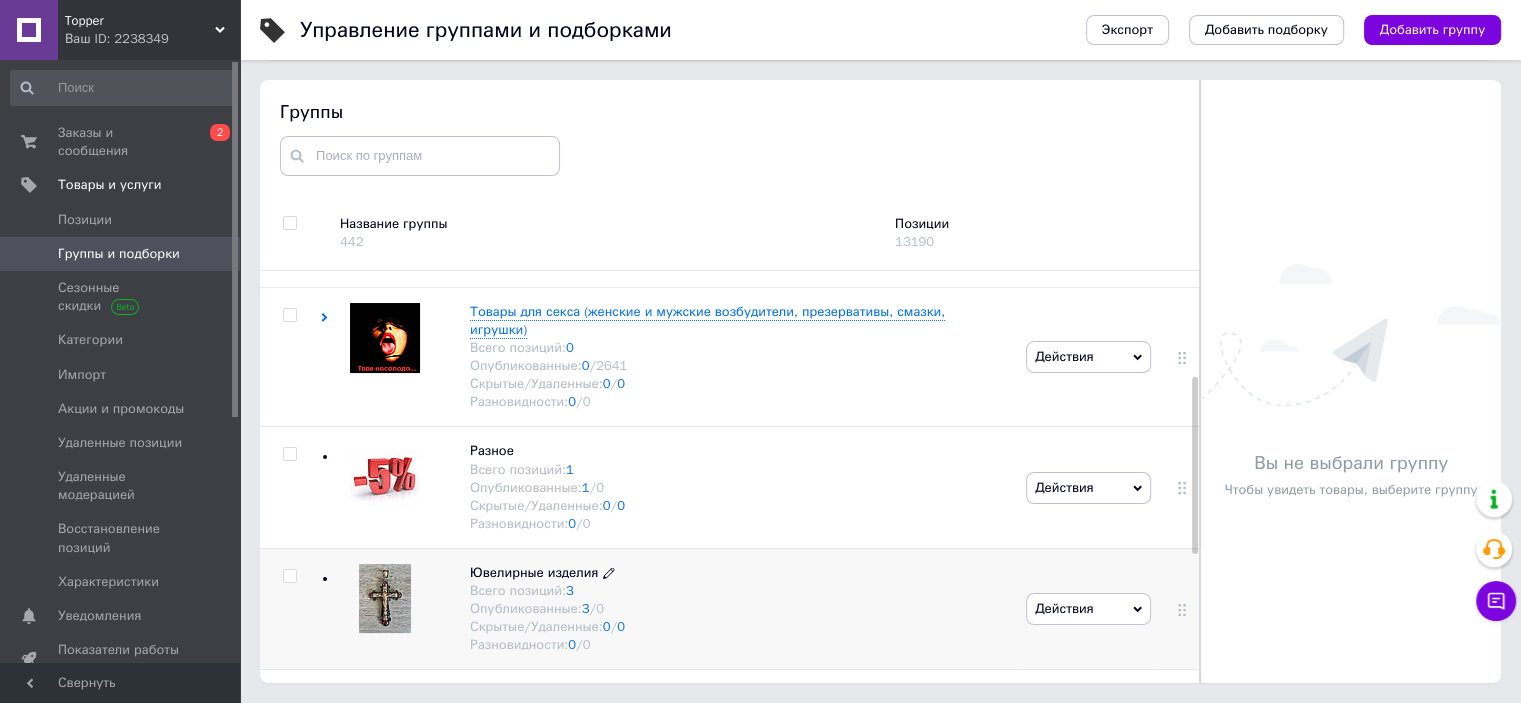 click on "Ювелирные изделия" at bounding box center [534, 572] 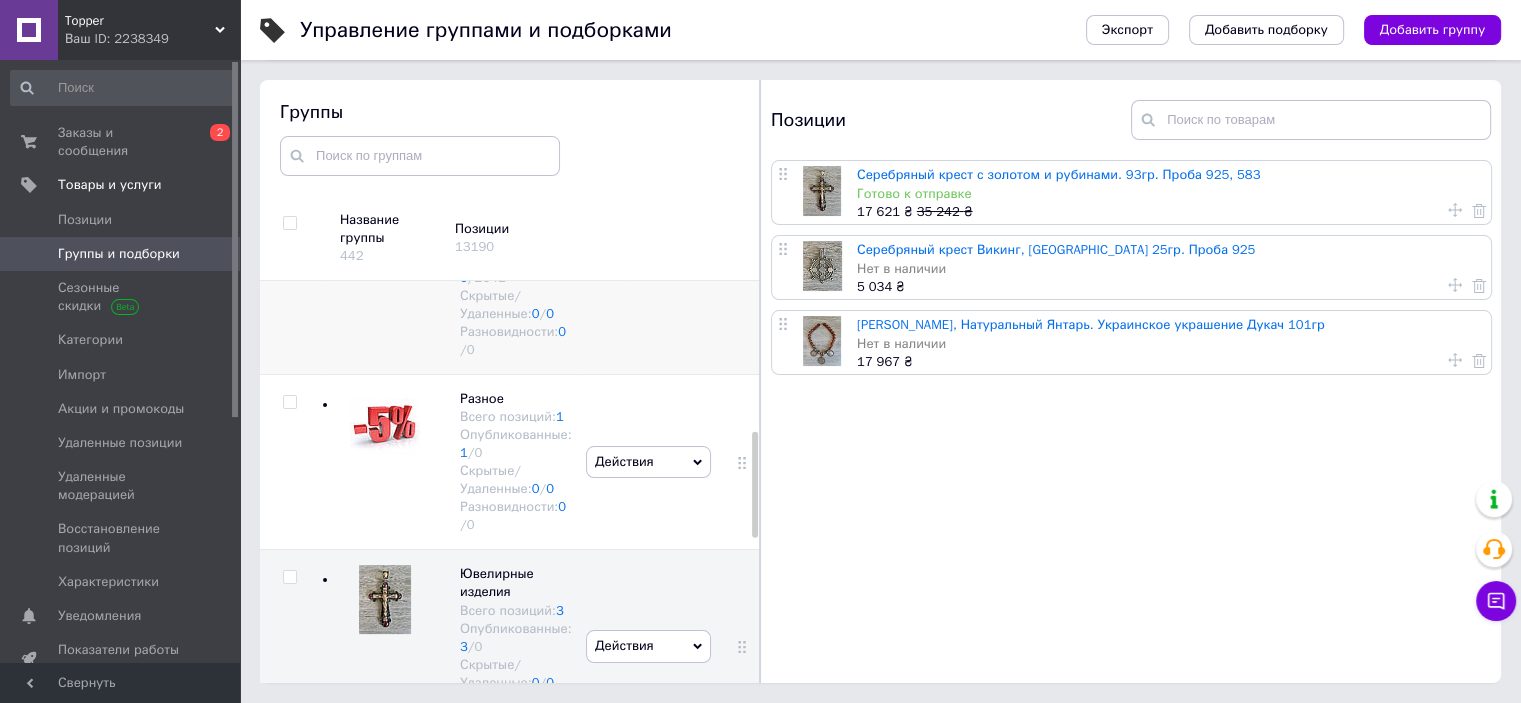 scroll, scrollTop: 570, scrollLeft: 0, axis: vertical 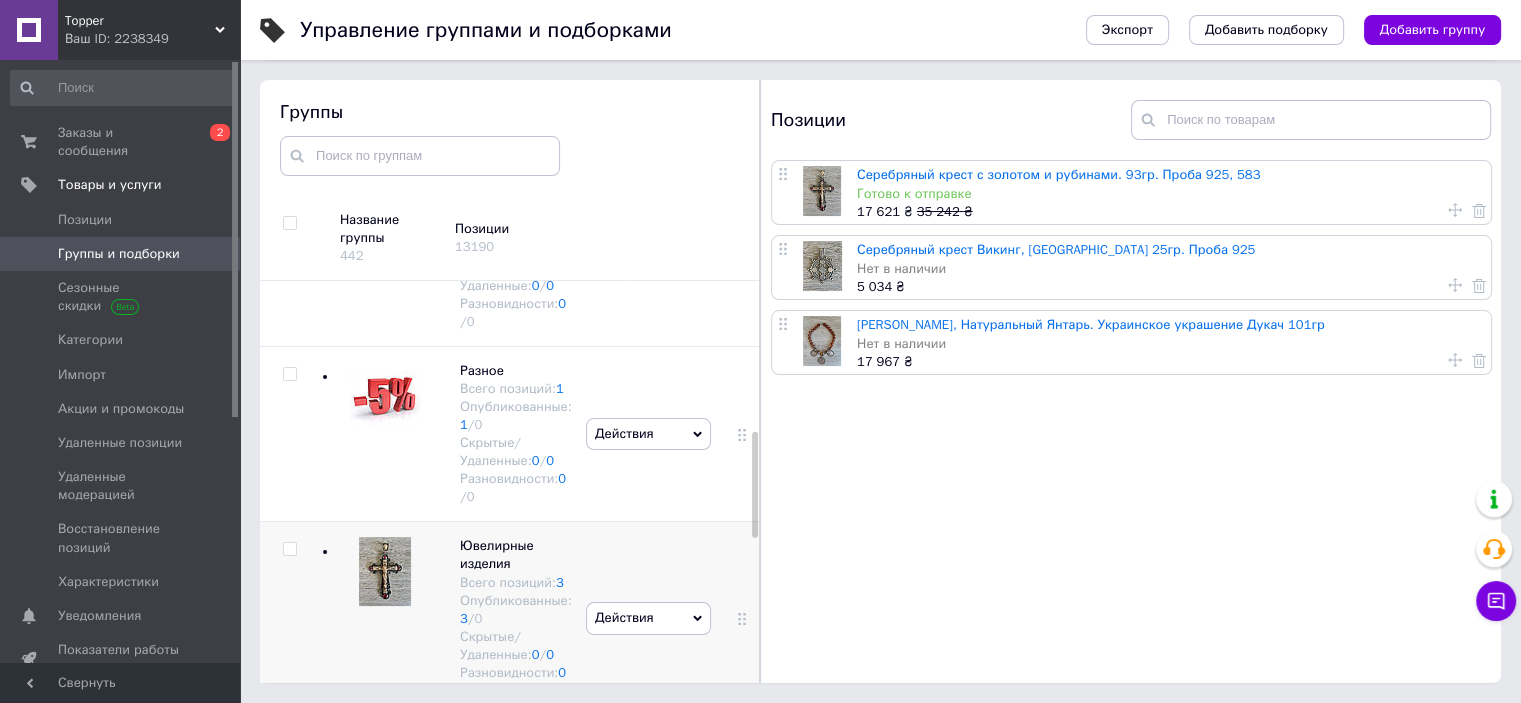 click at bounding box center (289, 549) 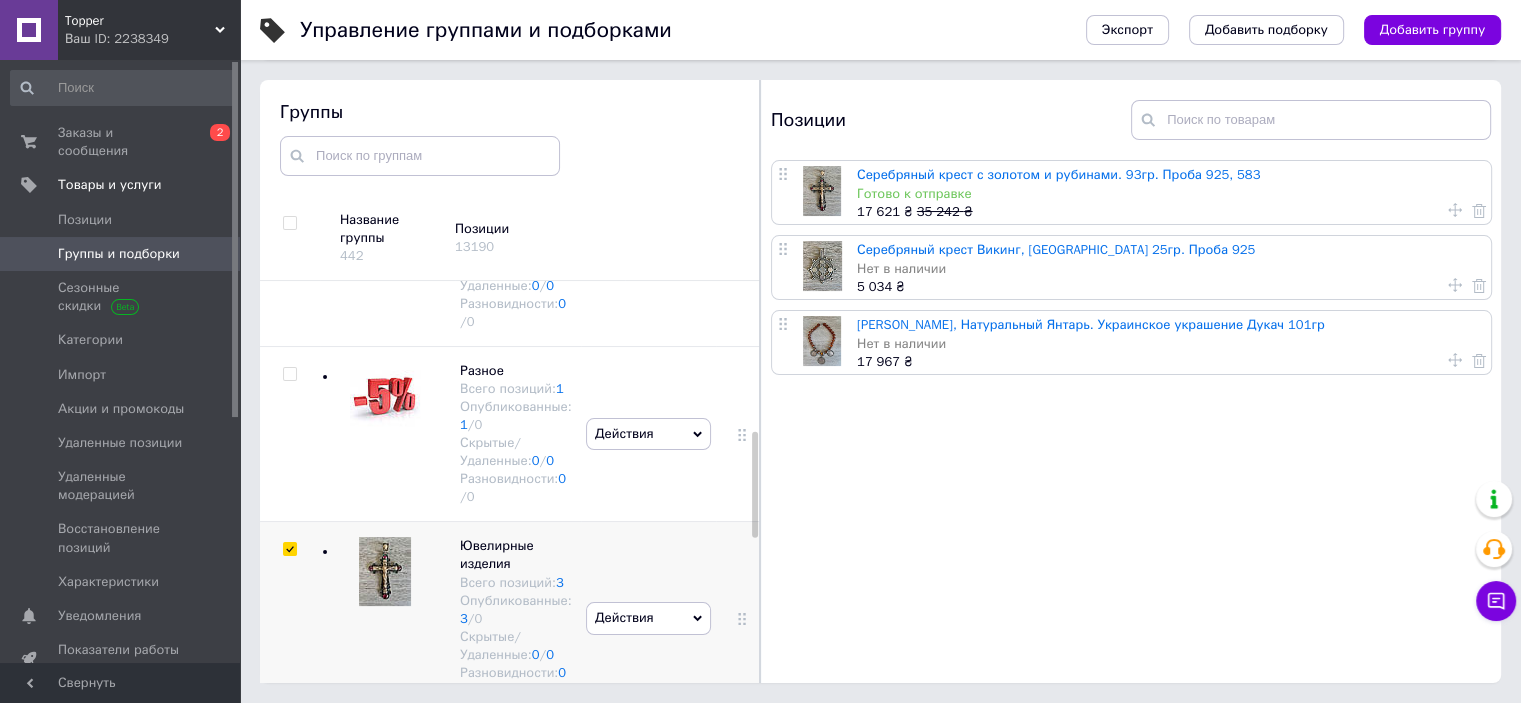 checkbox on "true" 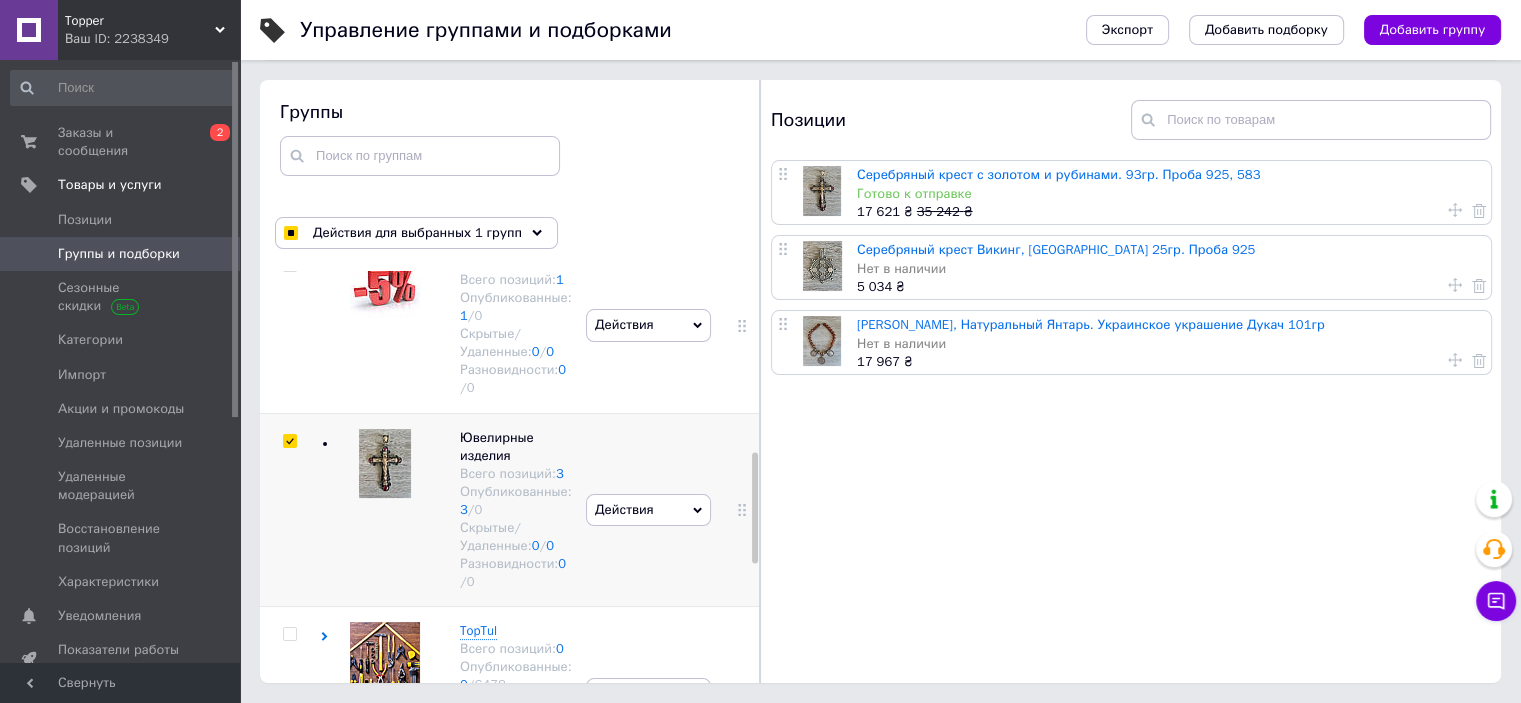 scroll, scrollTop: 670, scrollLeft: 0, axis: vertical 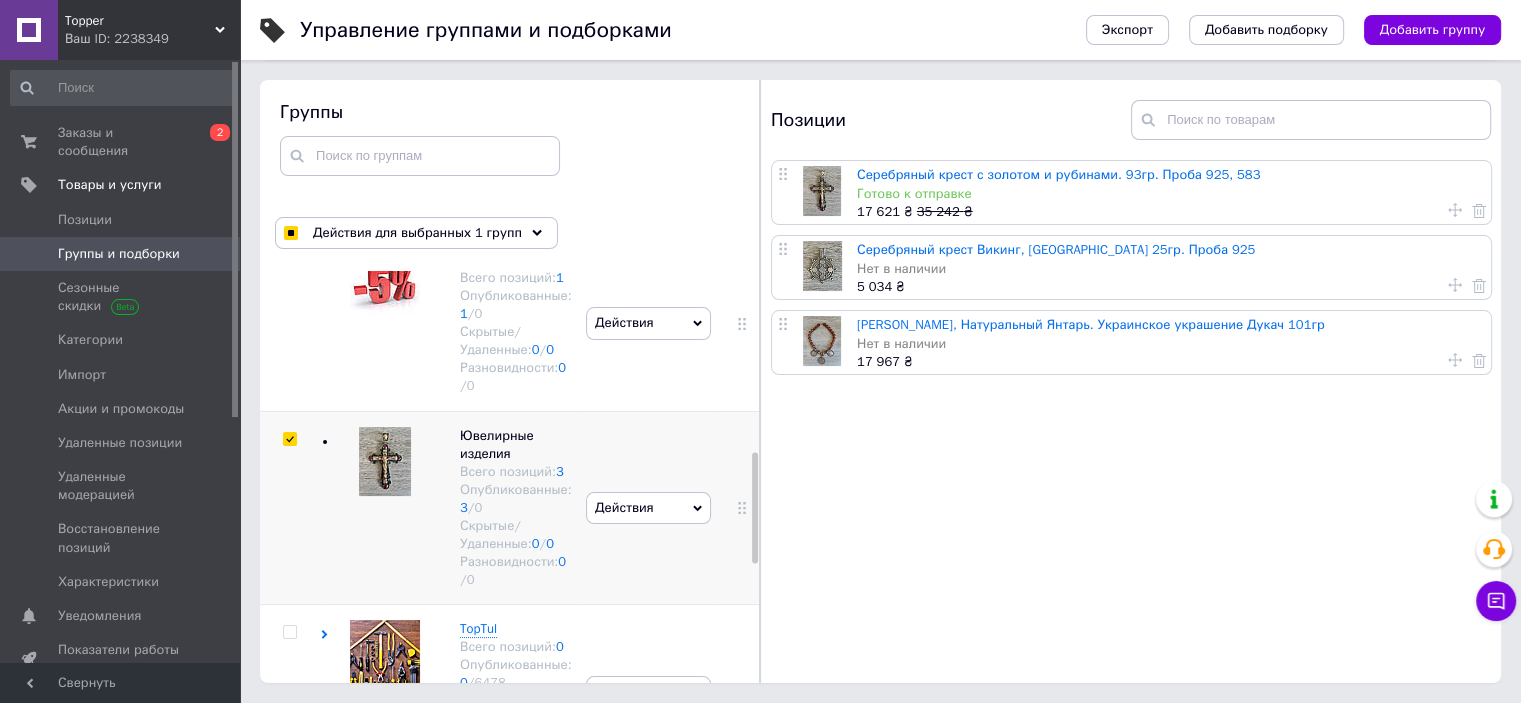click 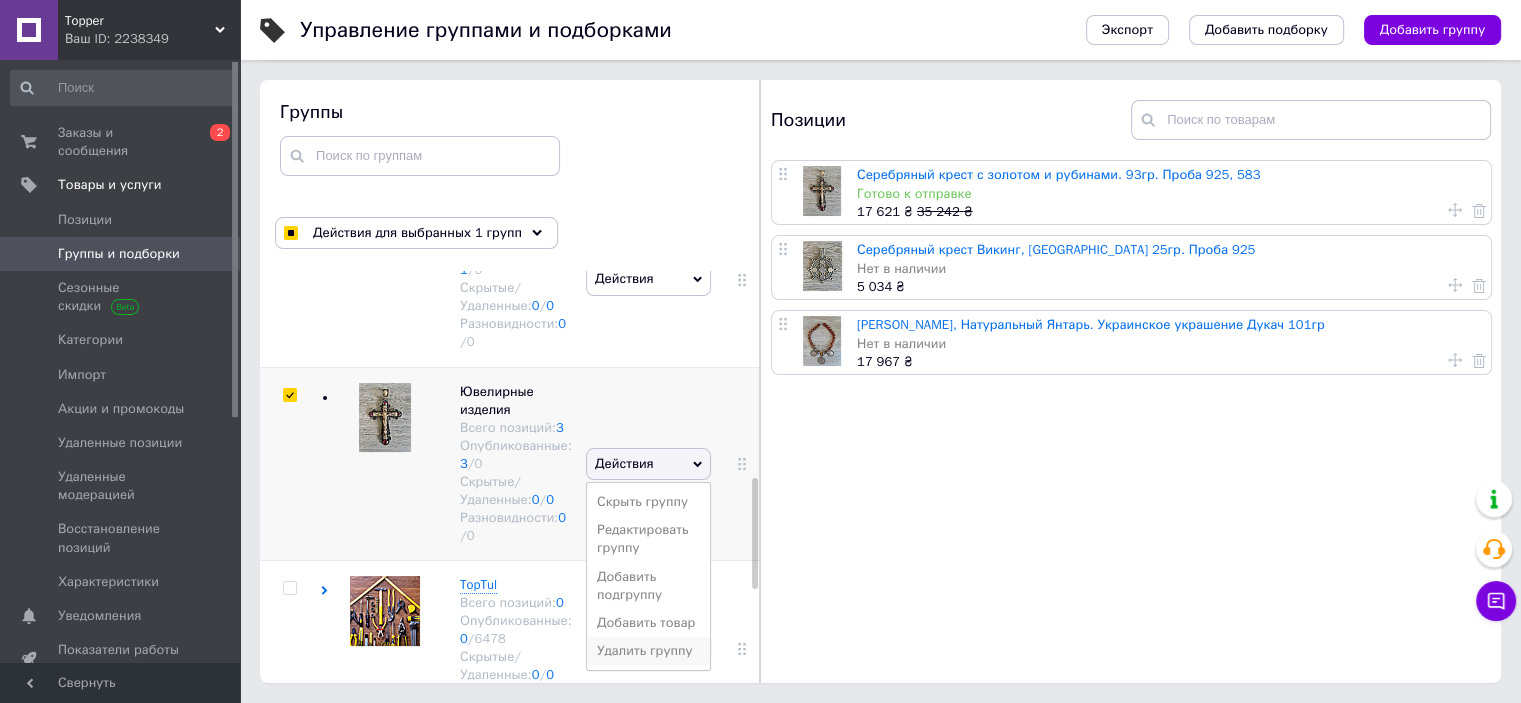 scroll, scrollTop: 770, scrollLeft: 0, axis: vertical 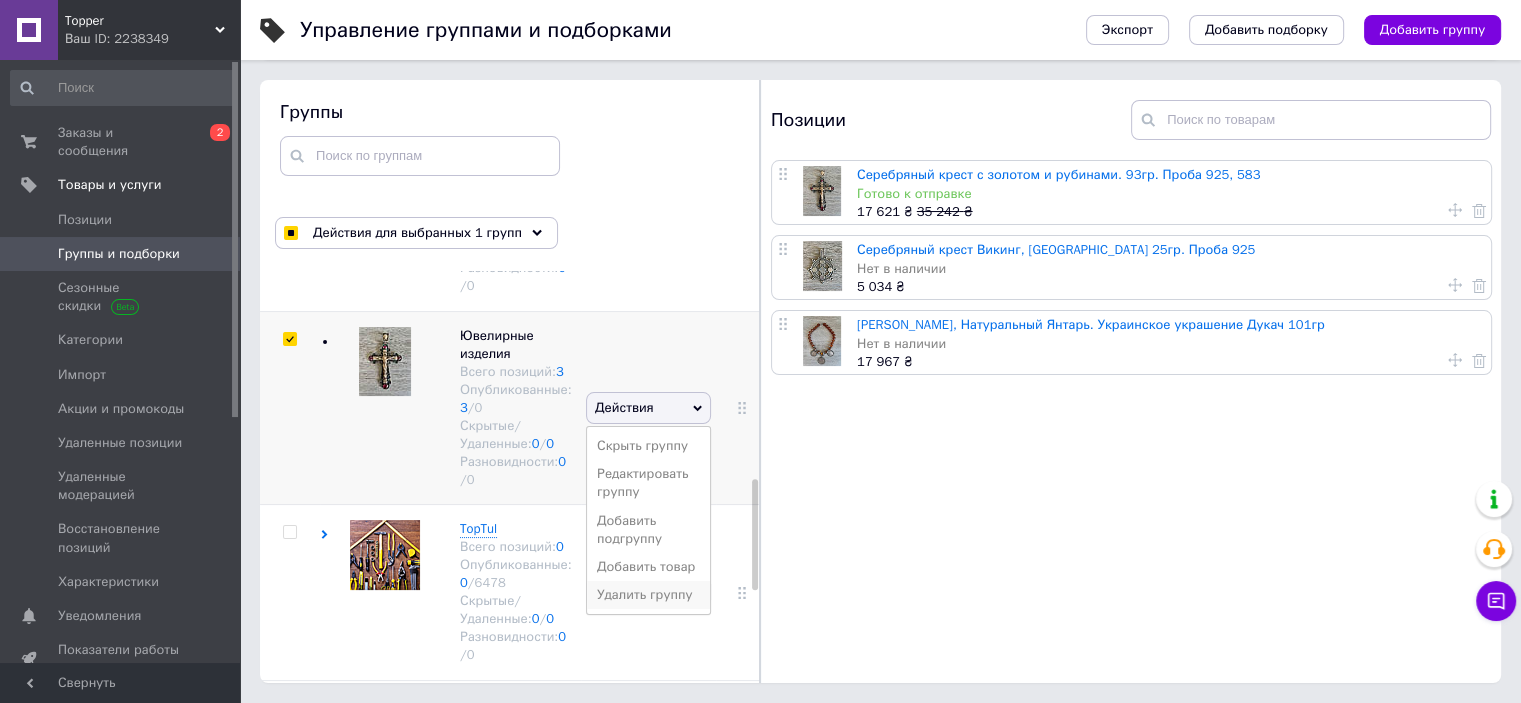 click on "Удалить группу" at bounding box center (648, 595) 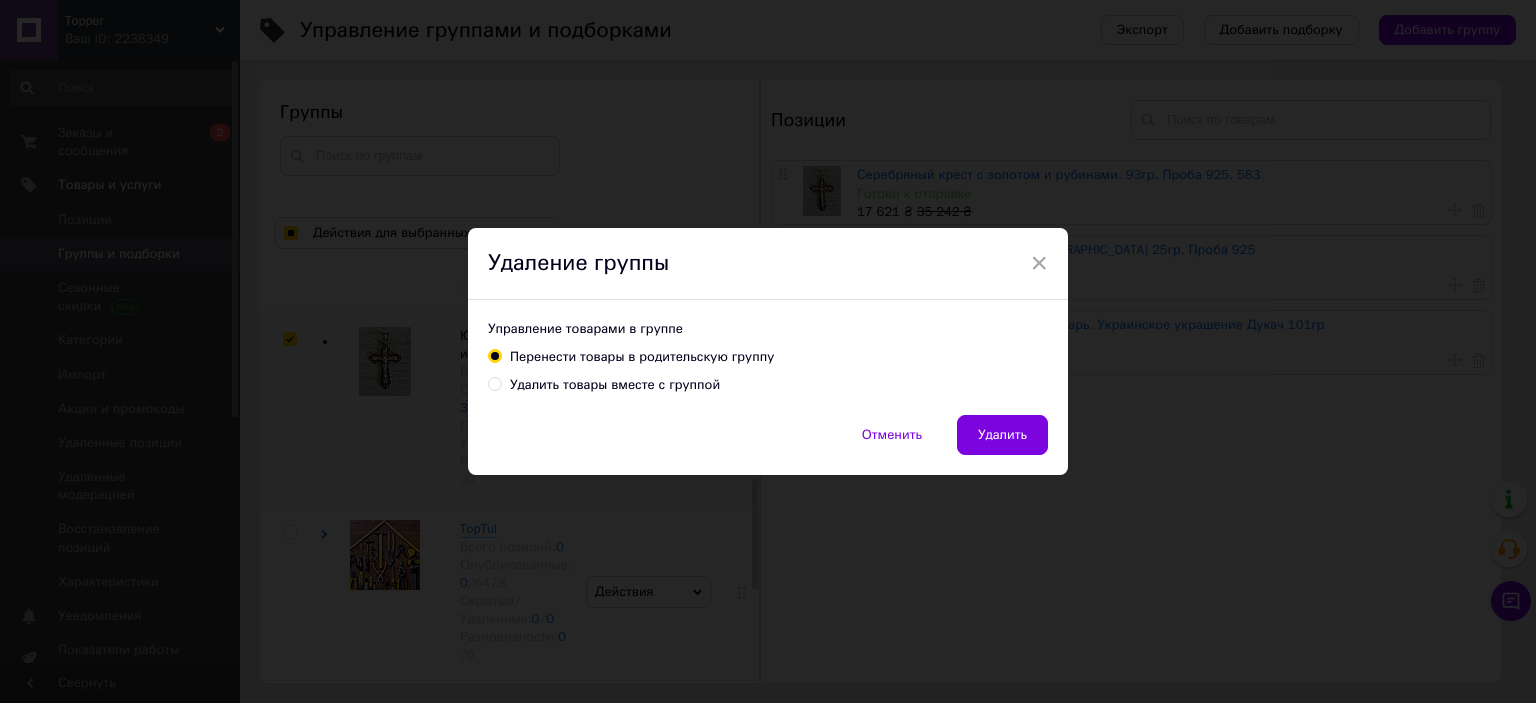click on "Удалить товары вместе с группой" at bounding box center [615, 385] 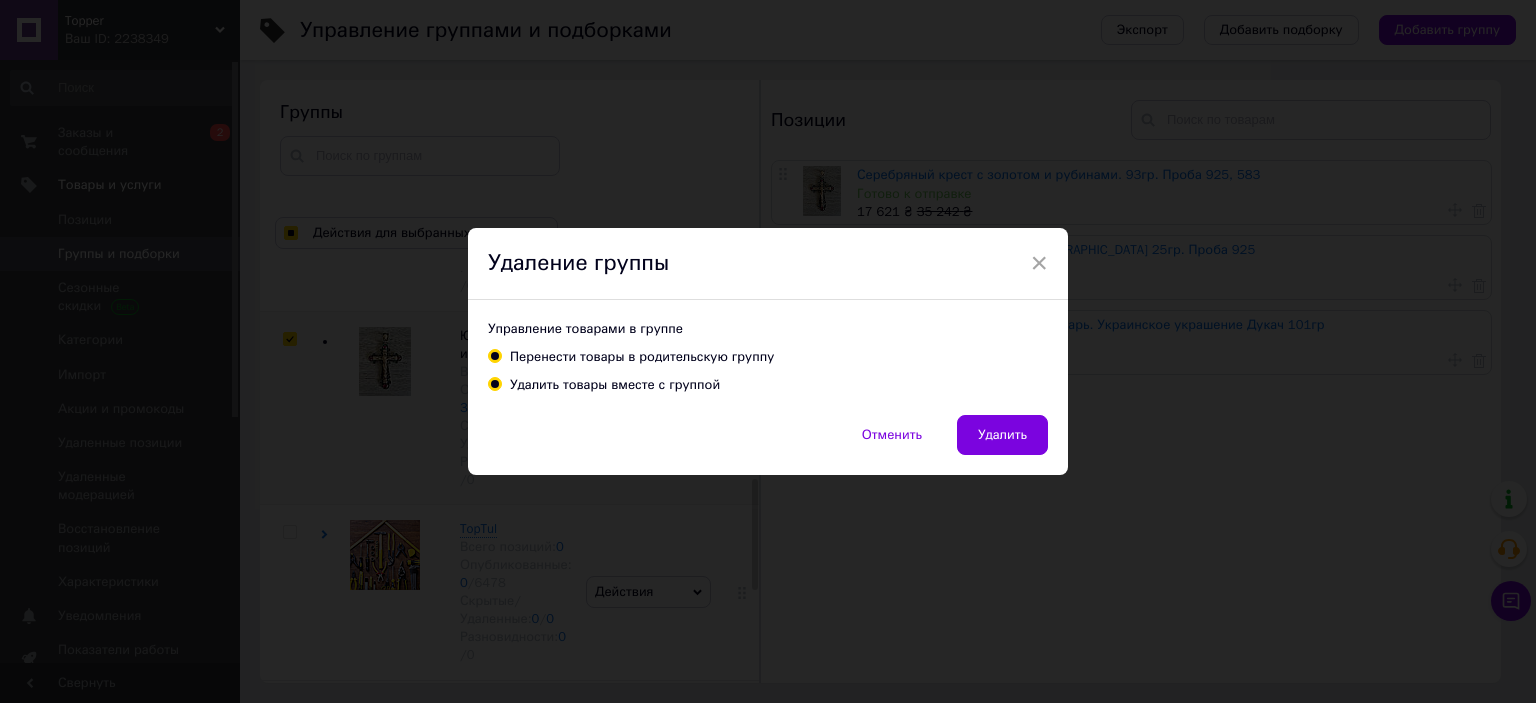 radio on "false" 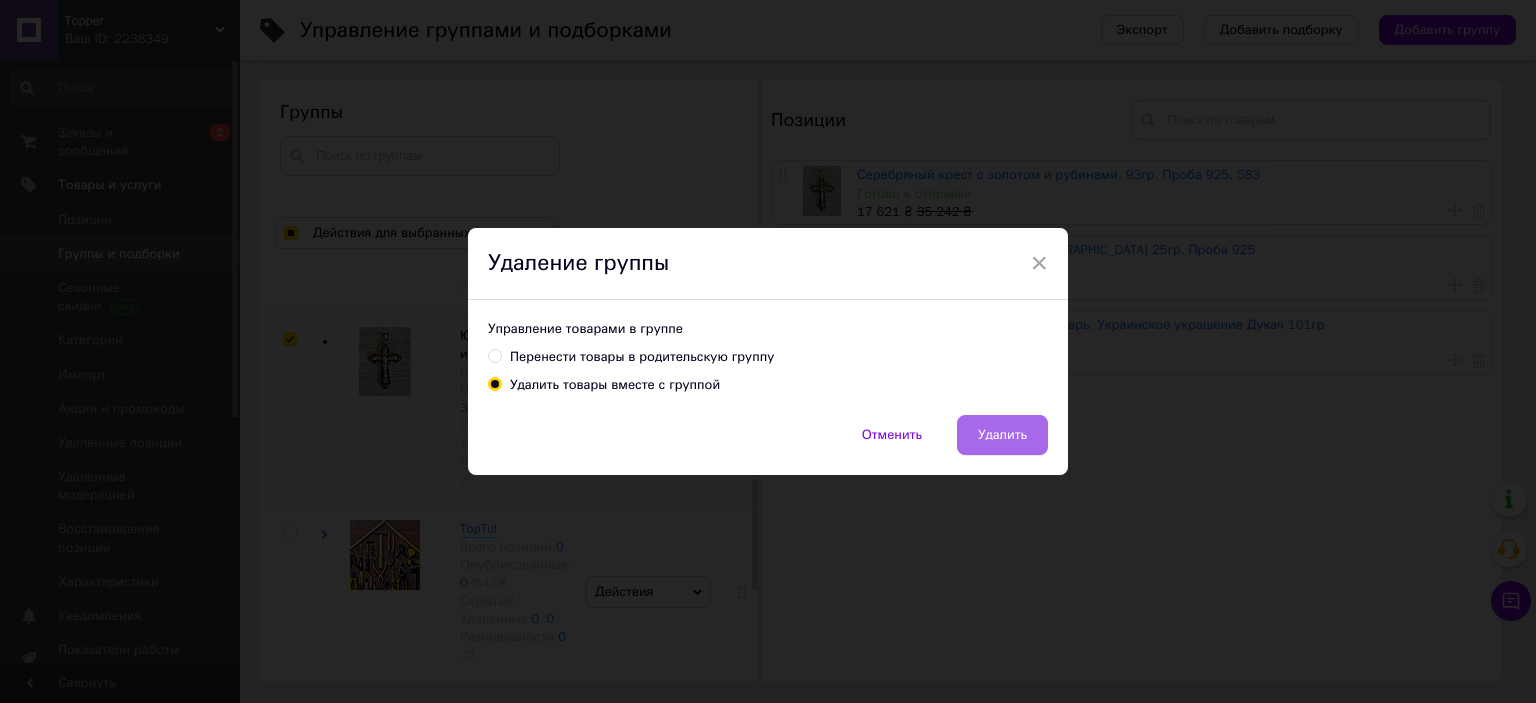 click on "Удалить" at bounding box center [1002, 435] 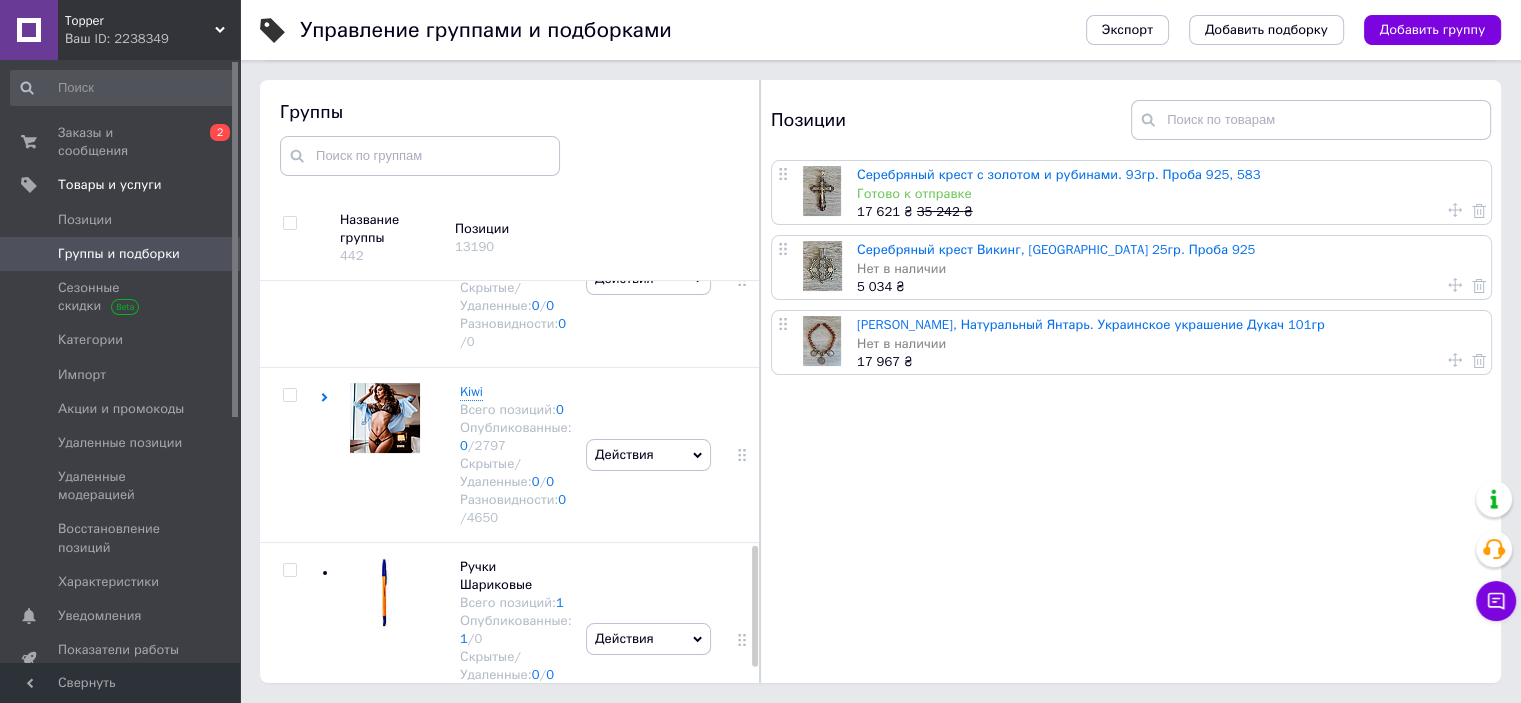 scroll, scrollTop: 882, scrollLeft: 0, axis: vertical 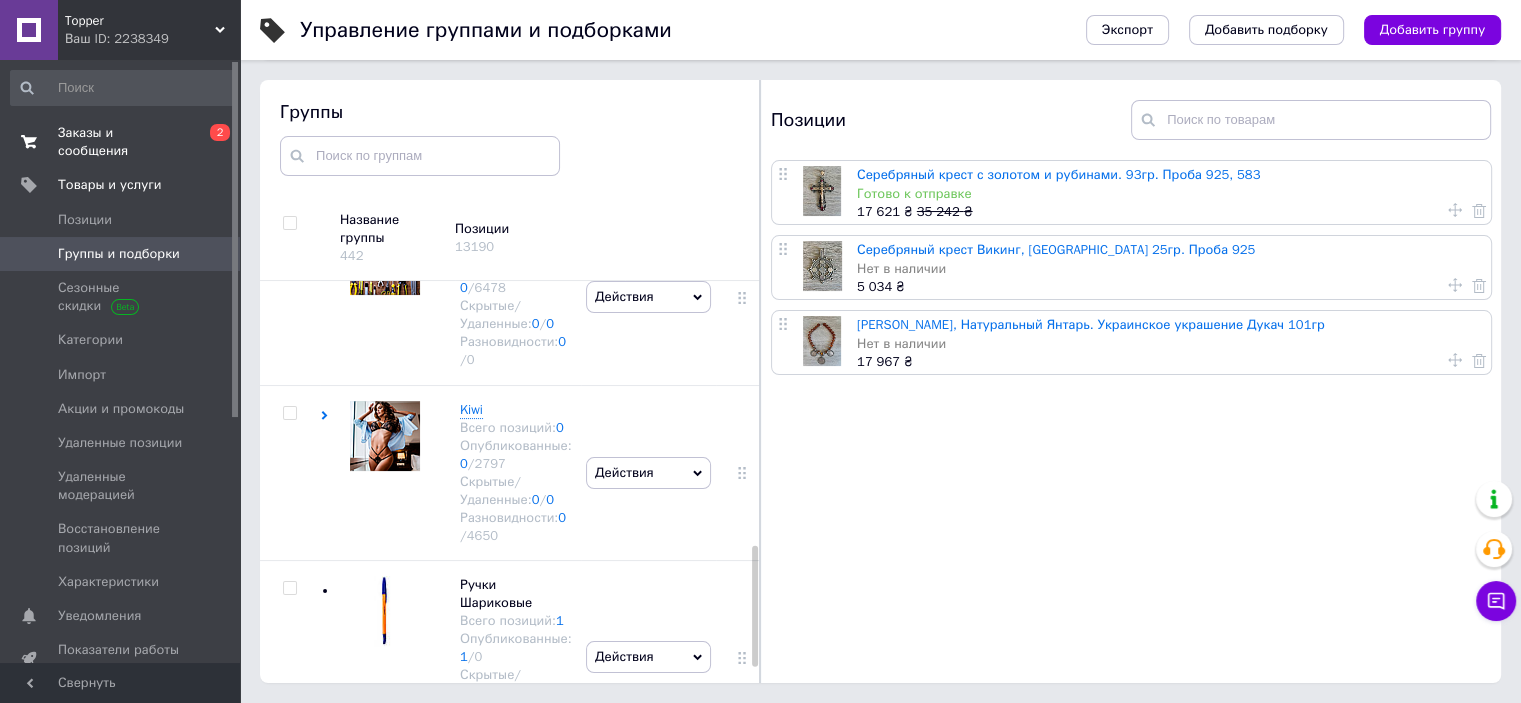 click on "Заказы и сообщения" at bounding box center (121, 142) 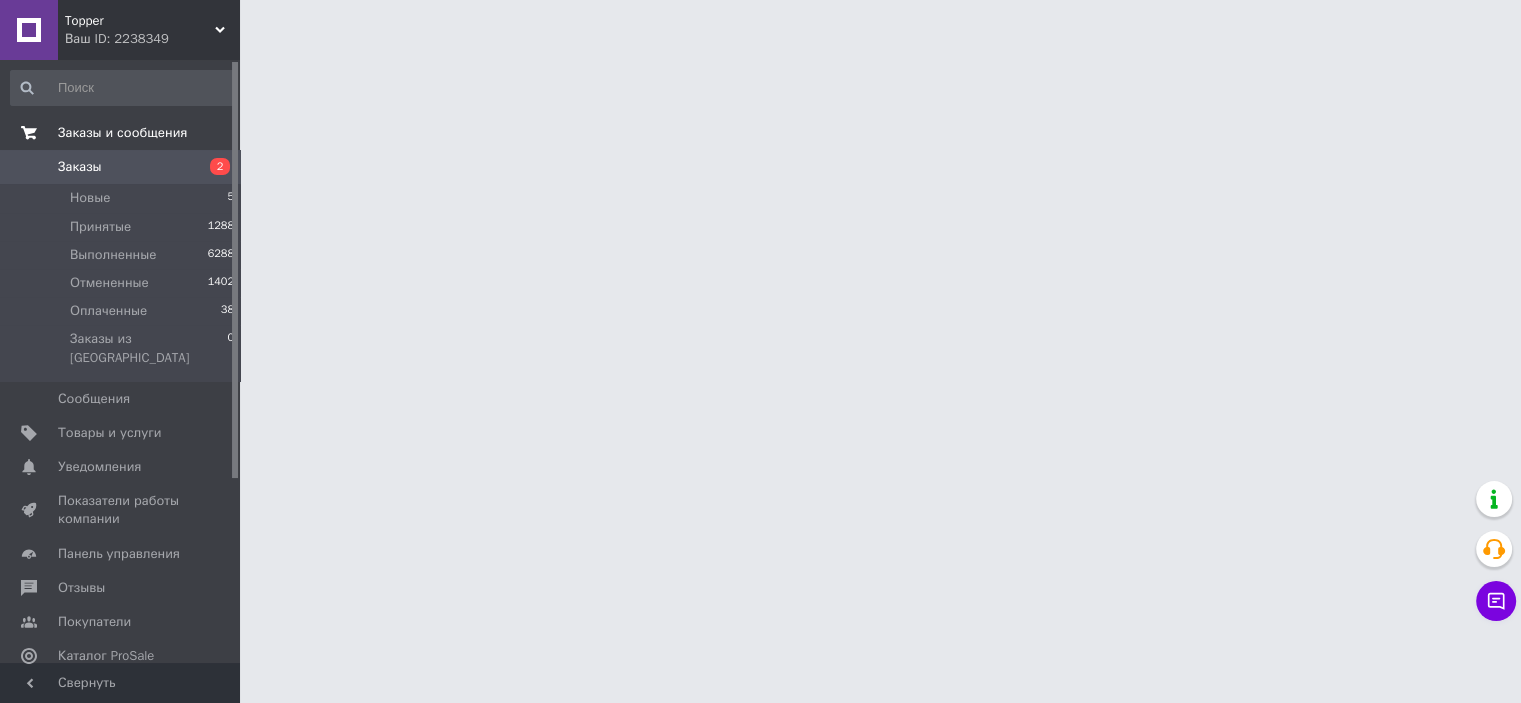 scroll, scrollTop: 0, scrollLeft: 0, axis: both 